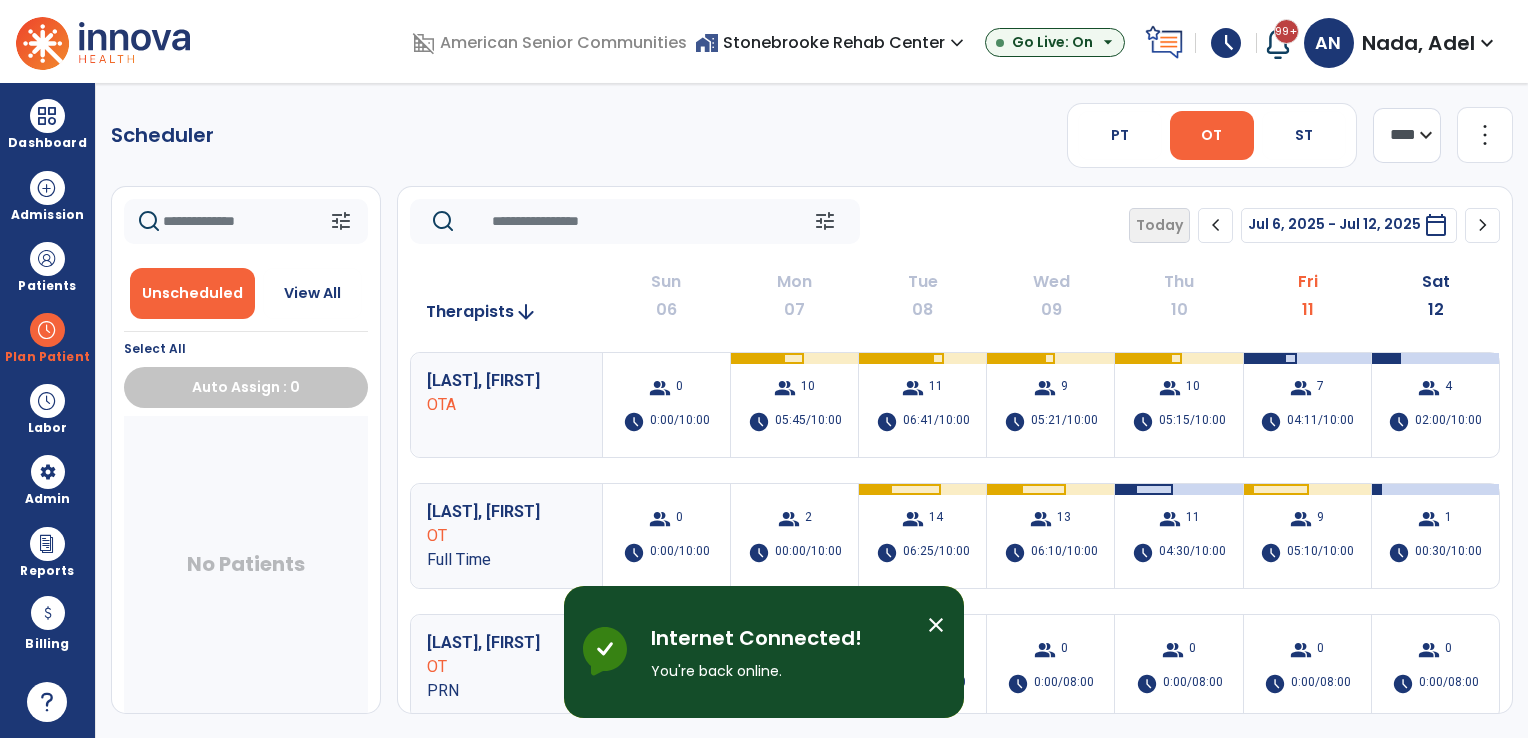 scroll, scrollTop: 0, scrollLeft: 0, axis: both 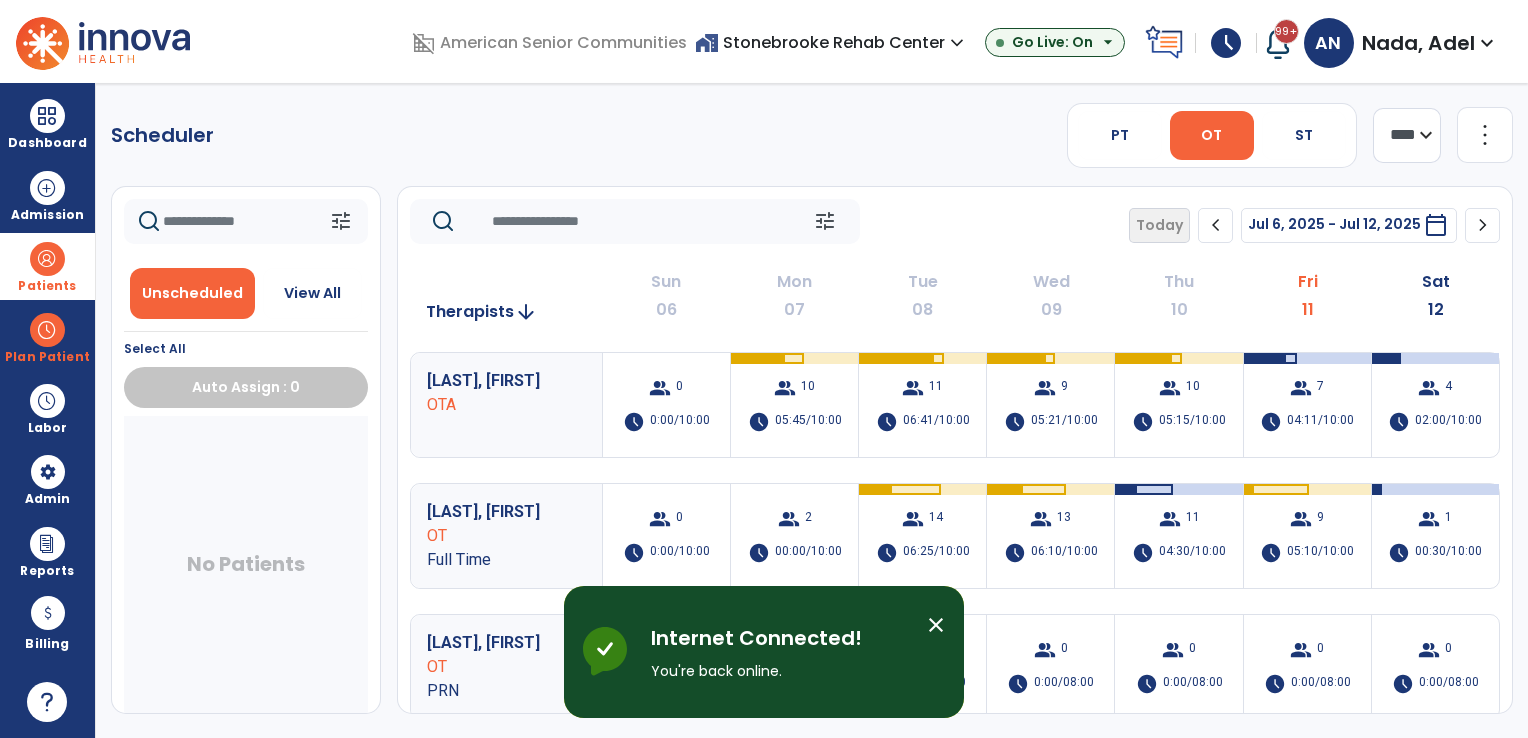 click on "Patients" at bounding box center [47, 286] 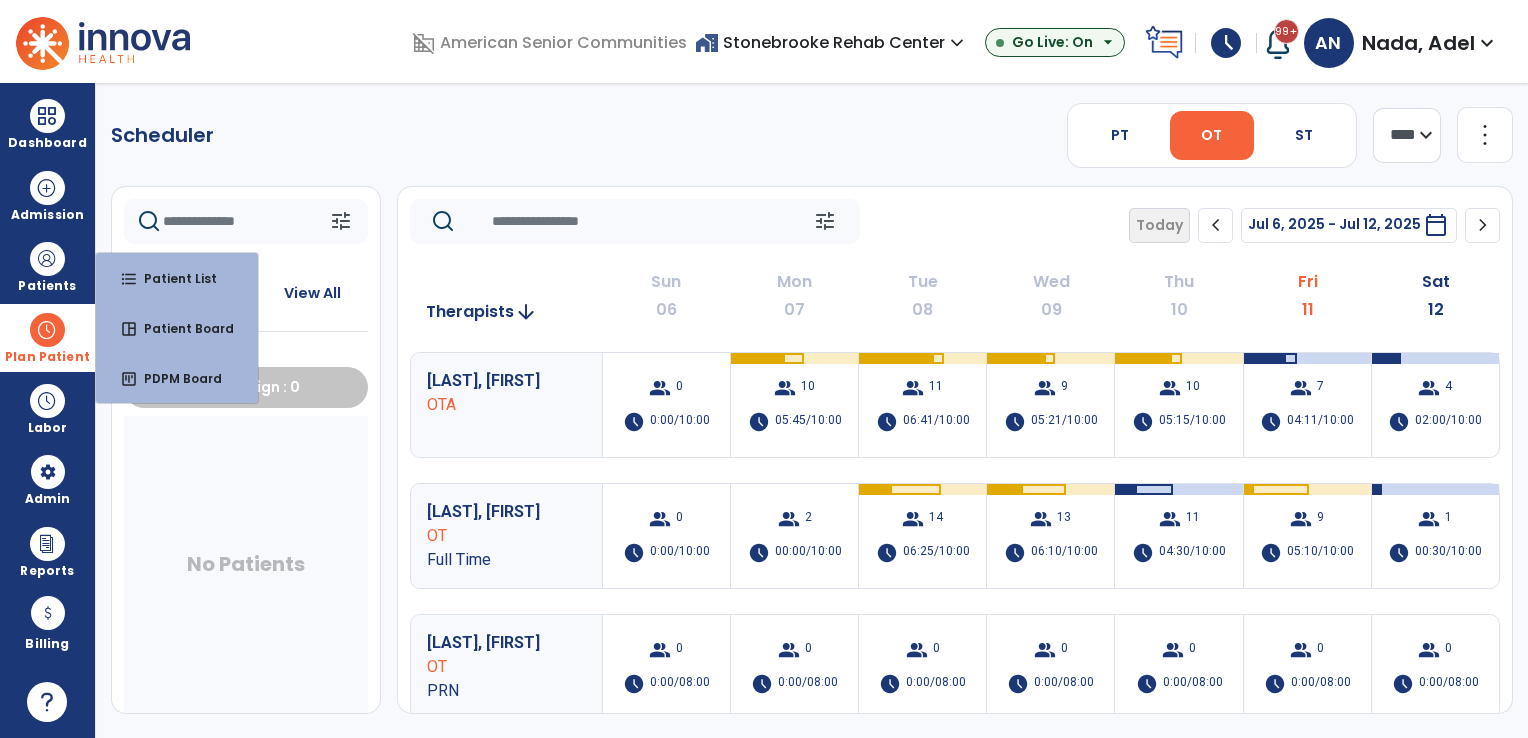 click at bounding box center [47, 330] 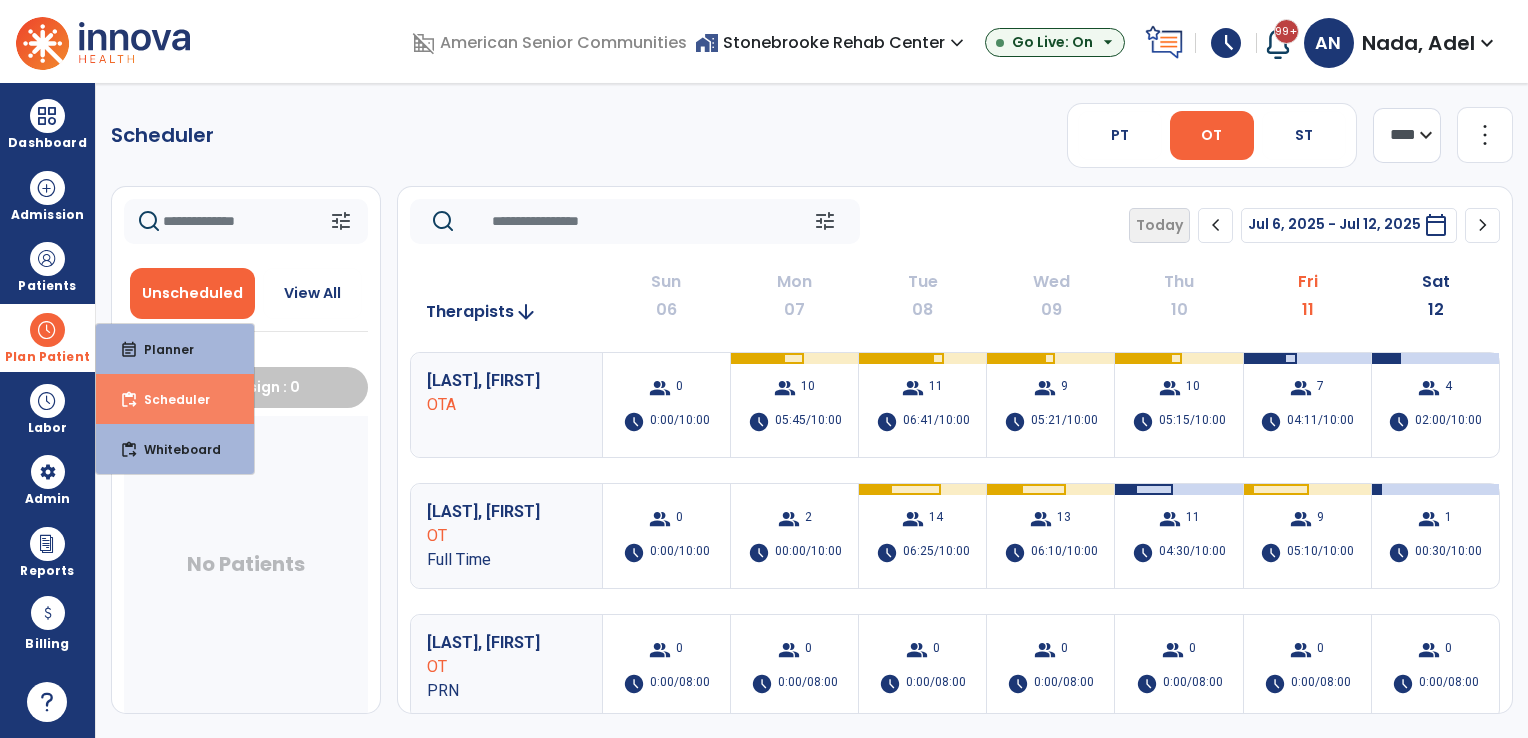 click on "content_paste_go  Scheduler" at bounding box center [175, 399] 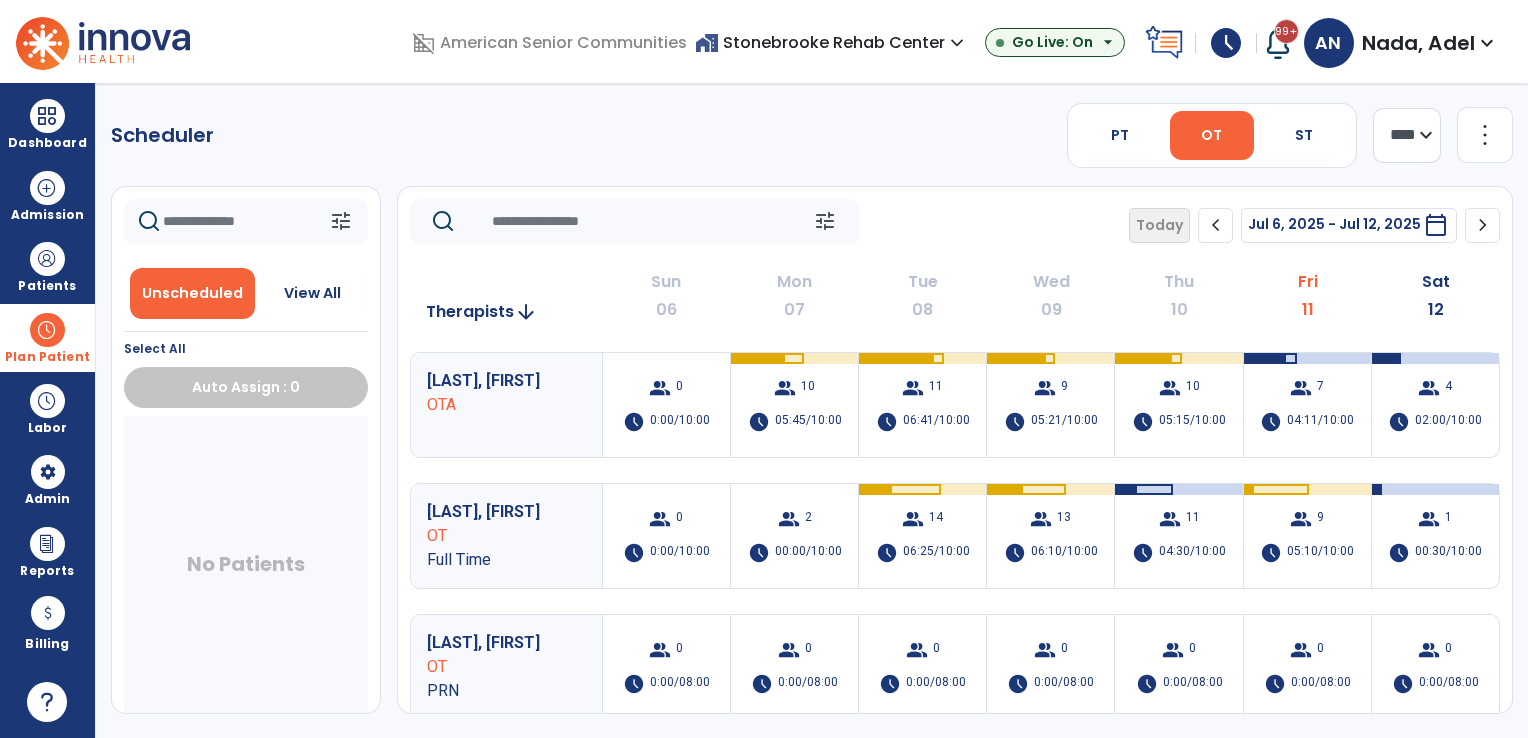 click at bounding box center [47, 330] 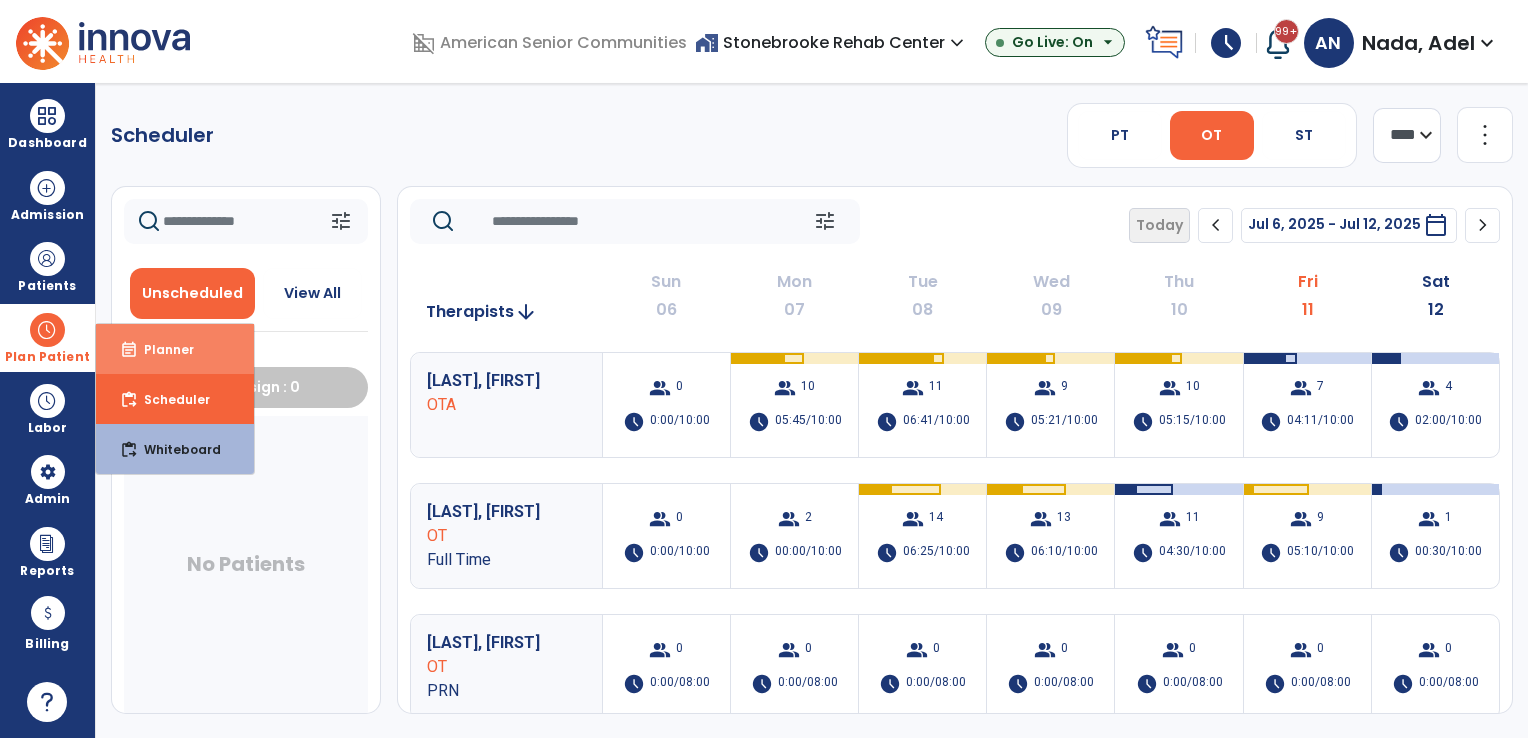 click on "Planner" at bounding box center (161, 349) 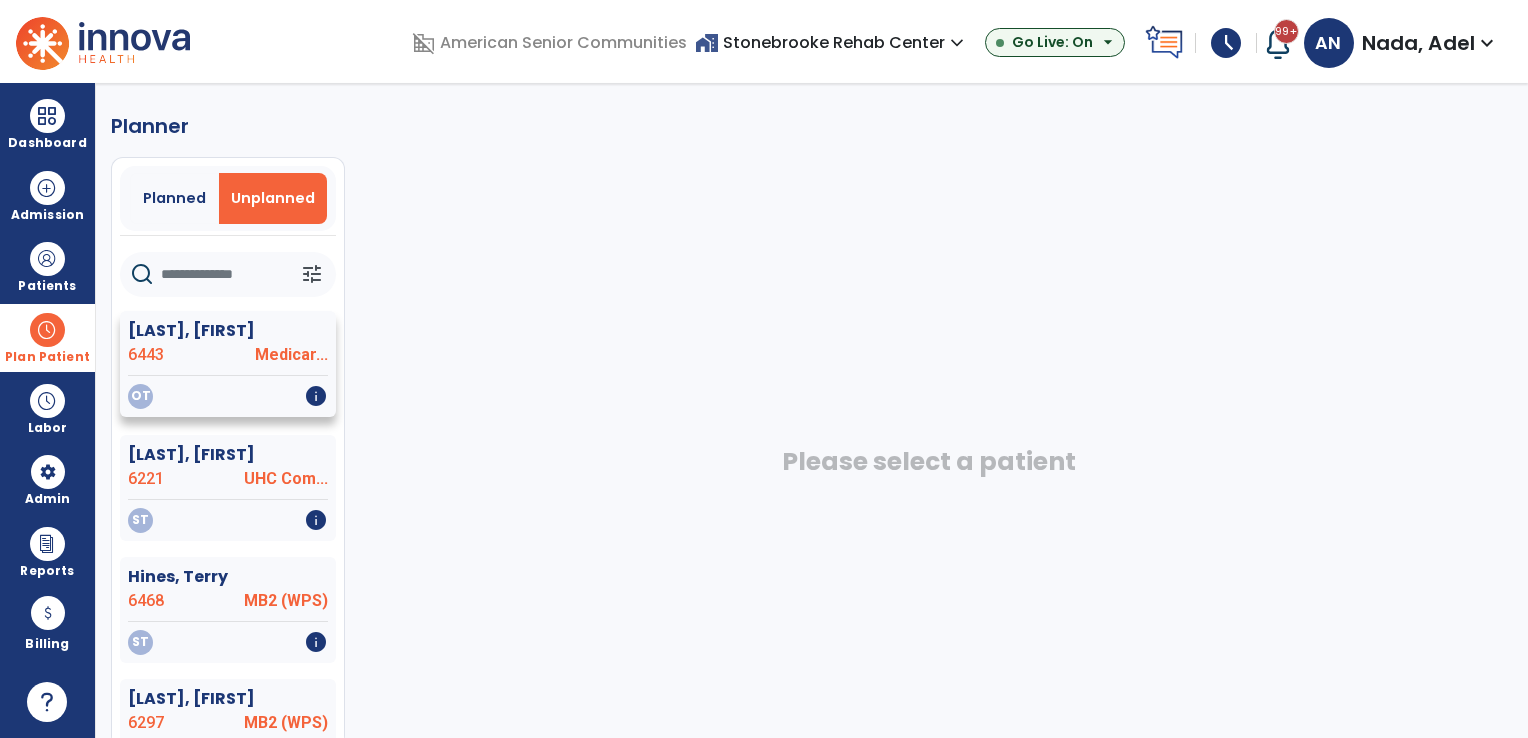 click on "[LAST], [FIRST]" 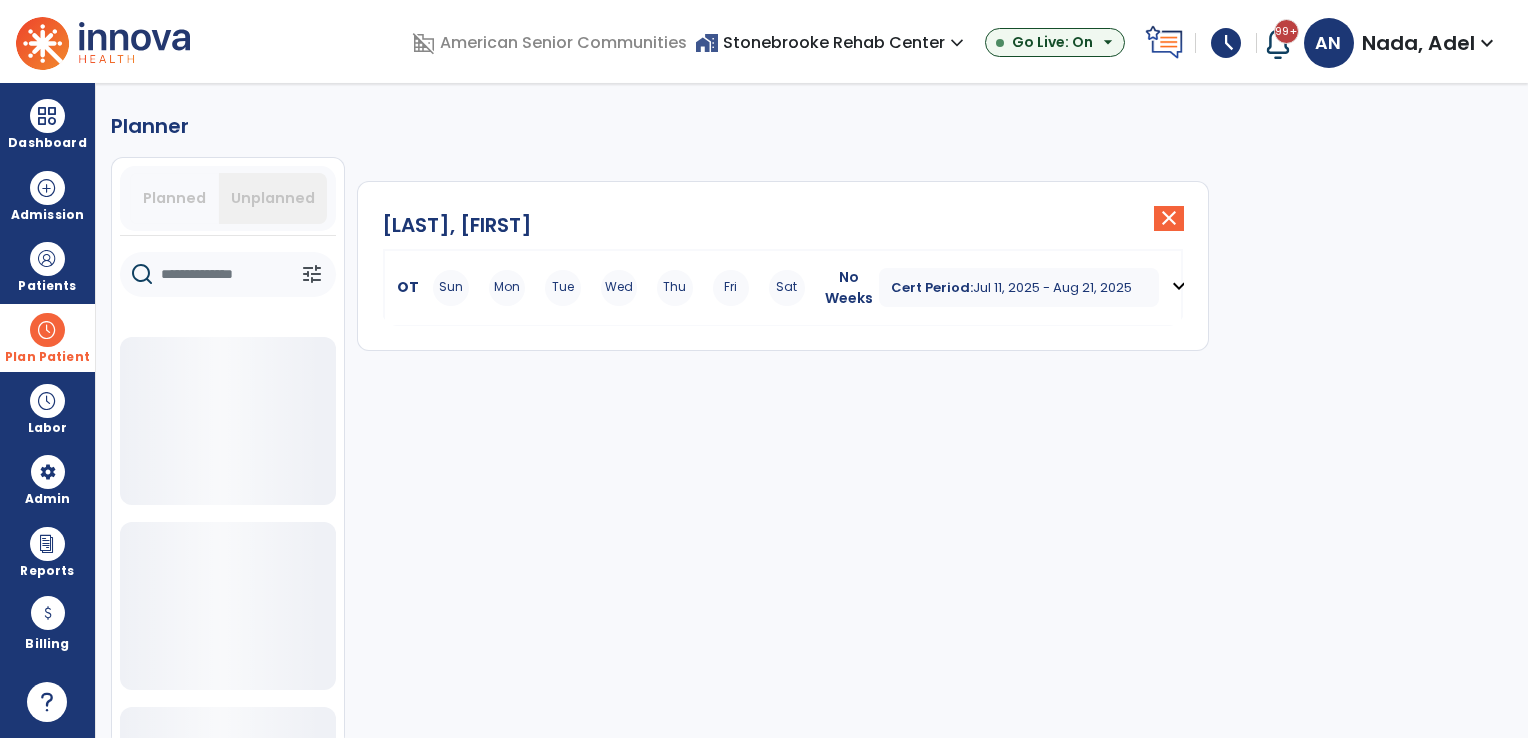 click on "Sun Mon Tue Wed Thu Fri Sat" at bounding box center (619, 288) 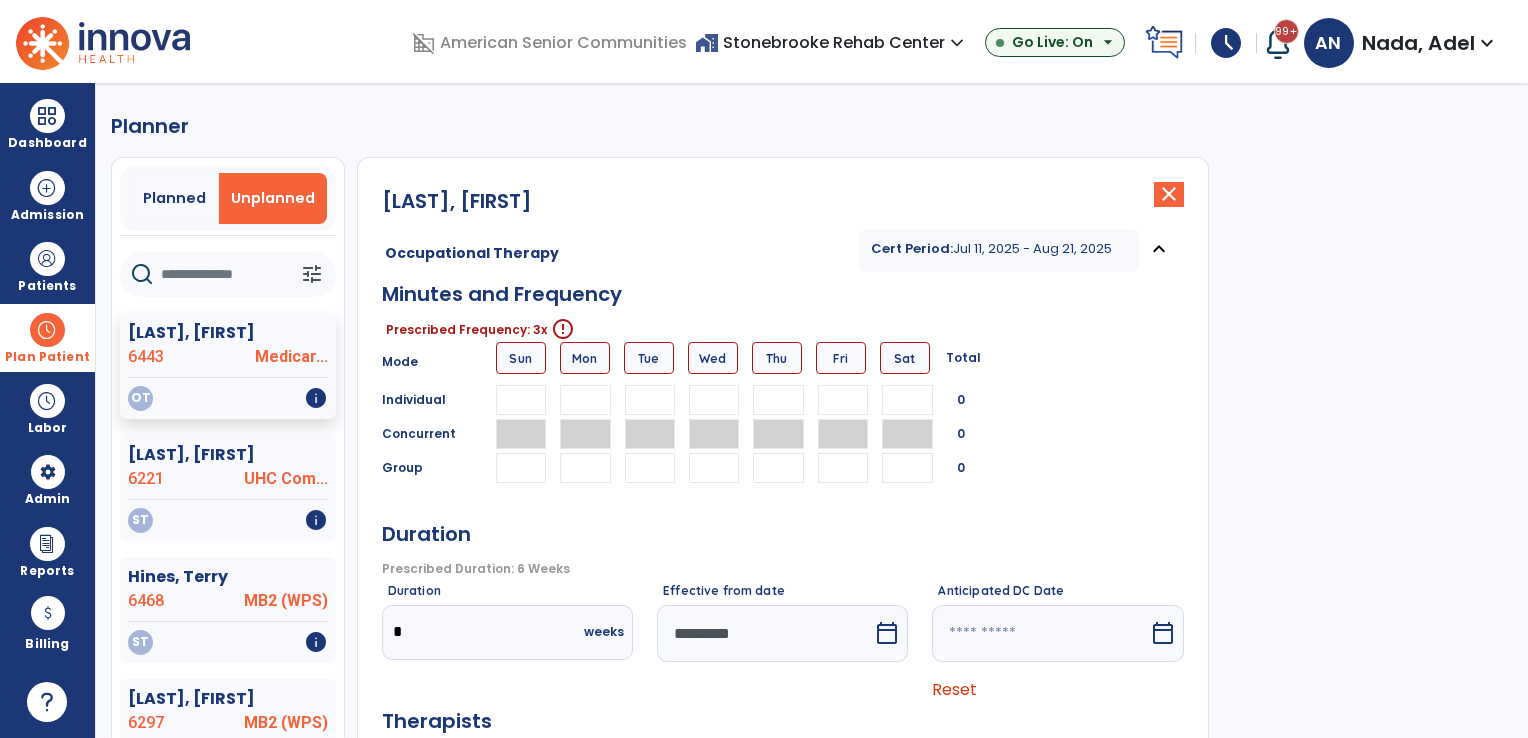 click at bounding box center [650, 400] 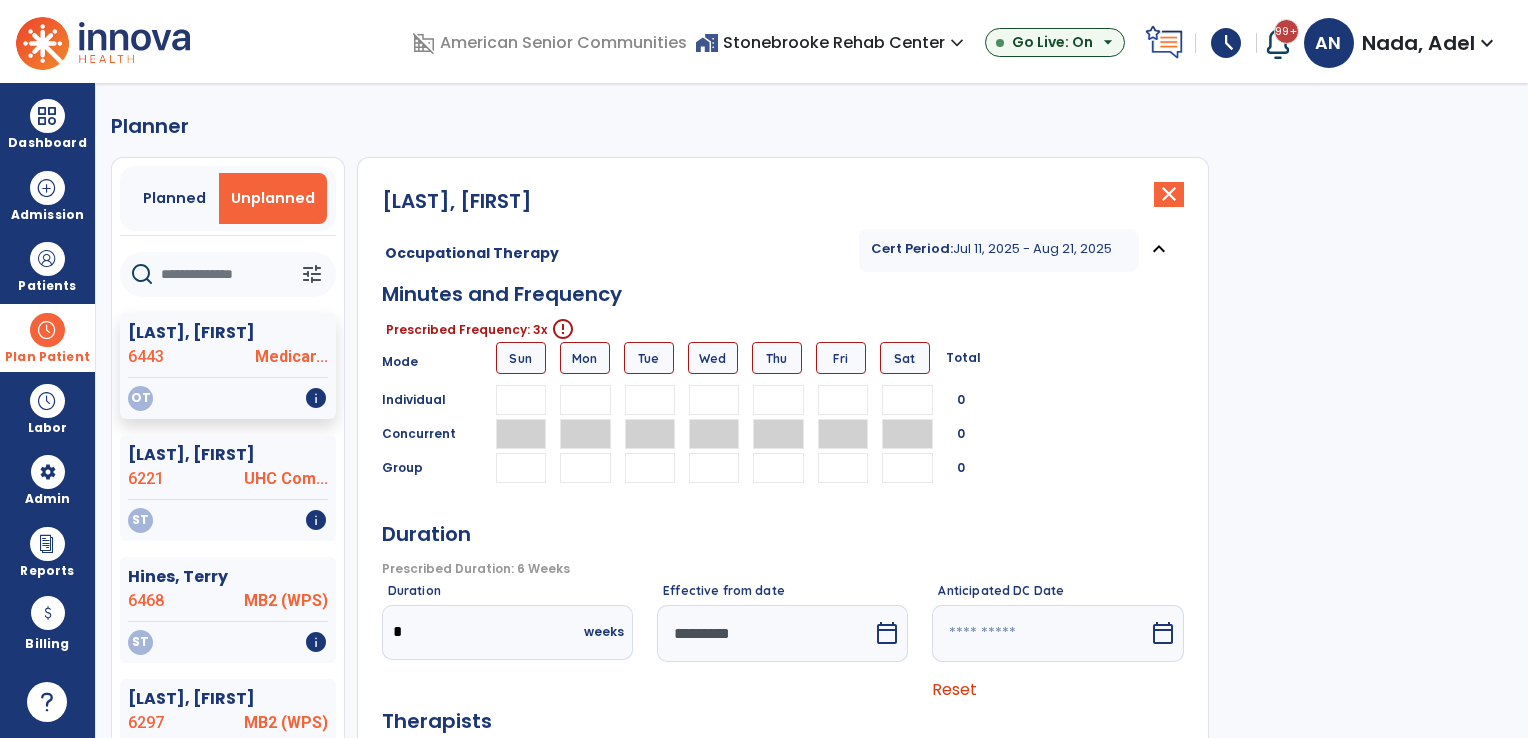 type on "*" 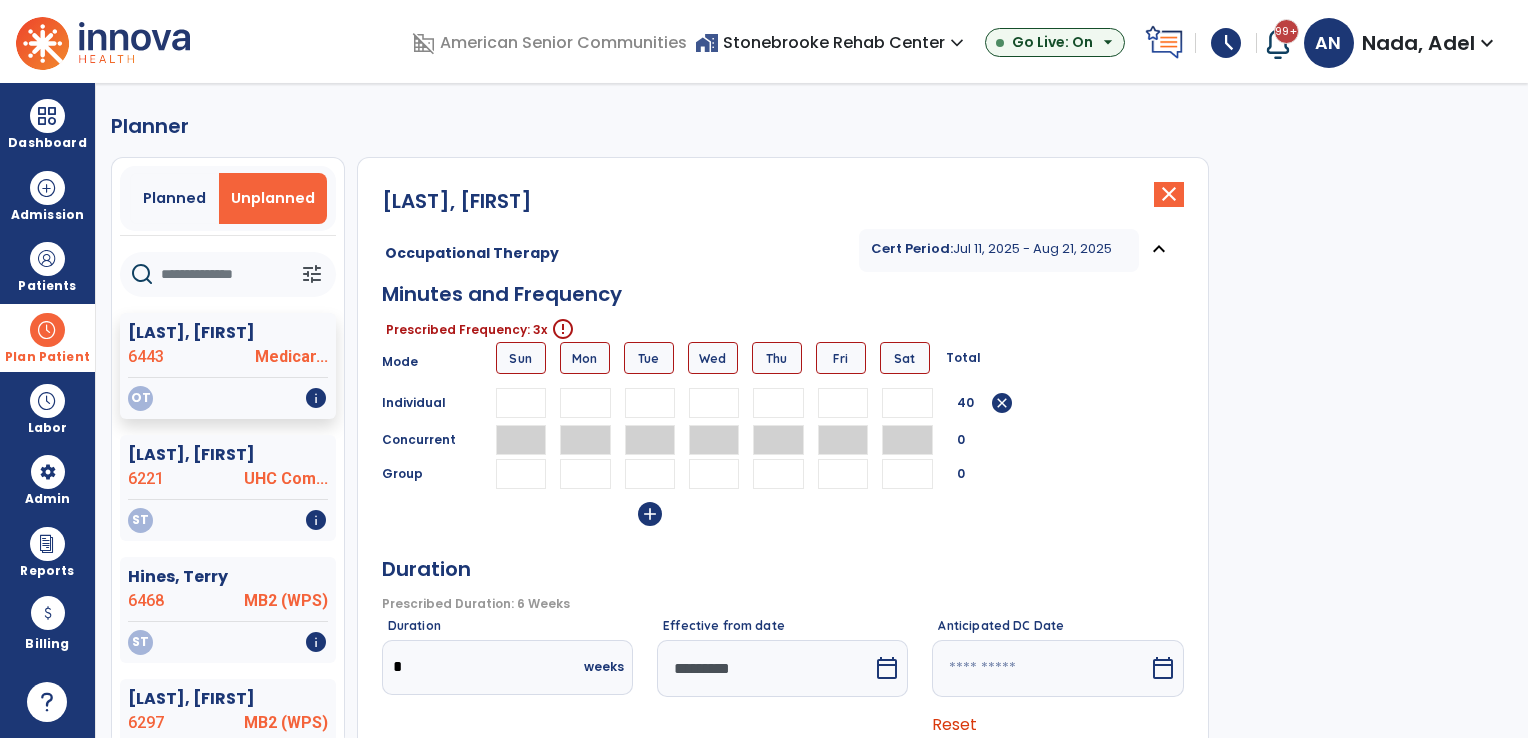 type on "**" 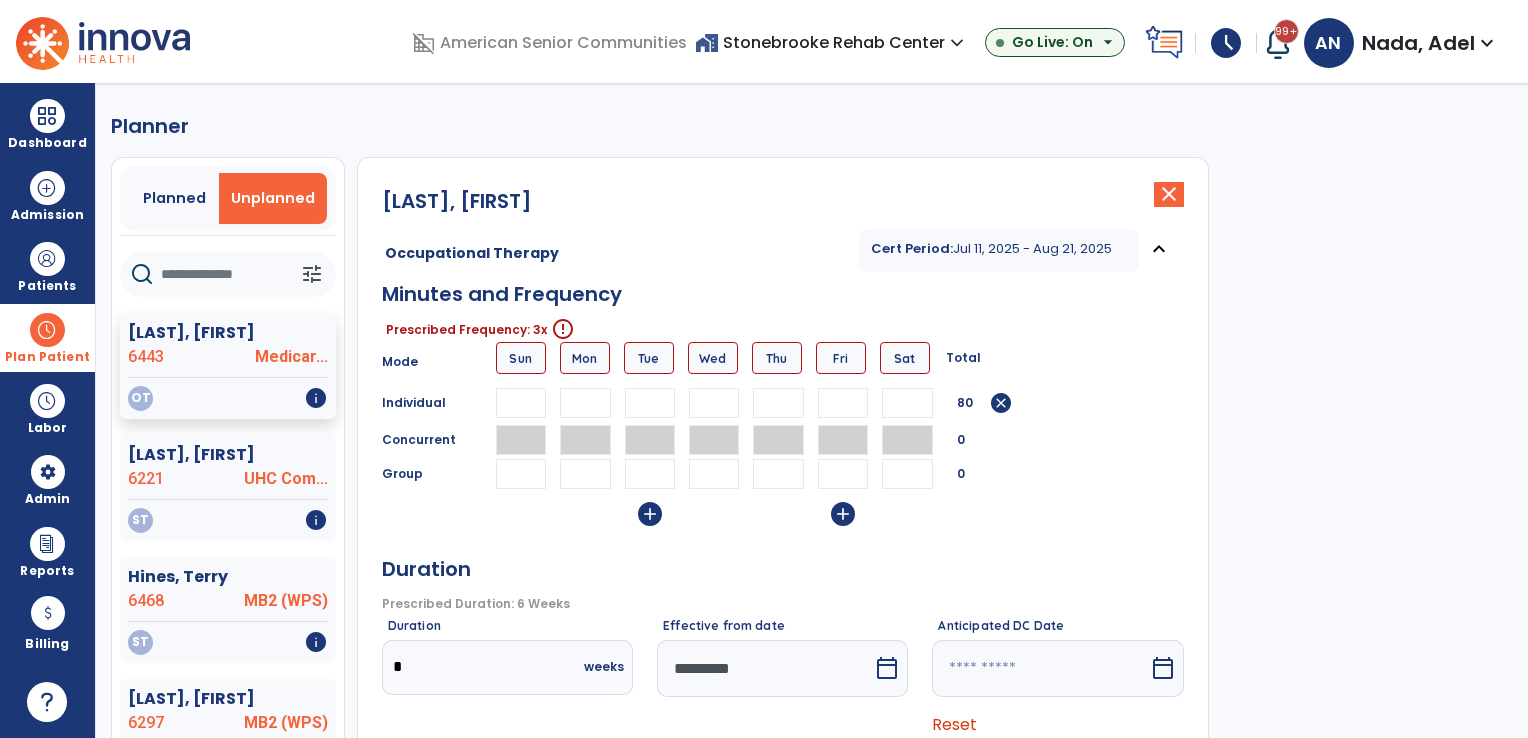 type on "**" 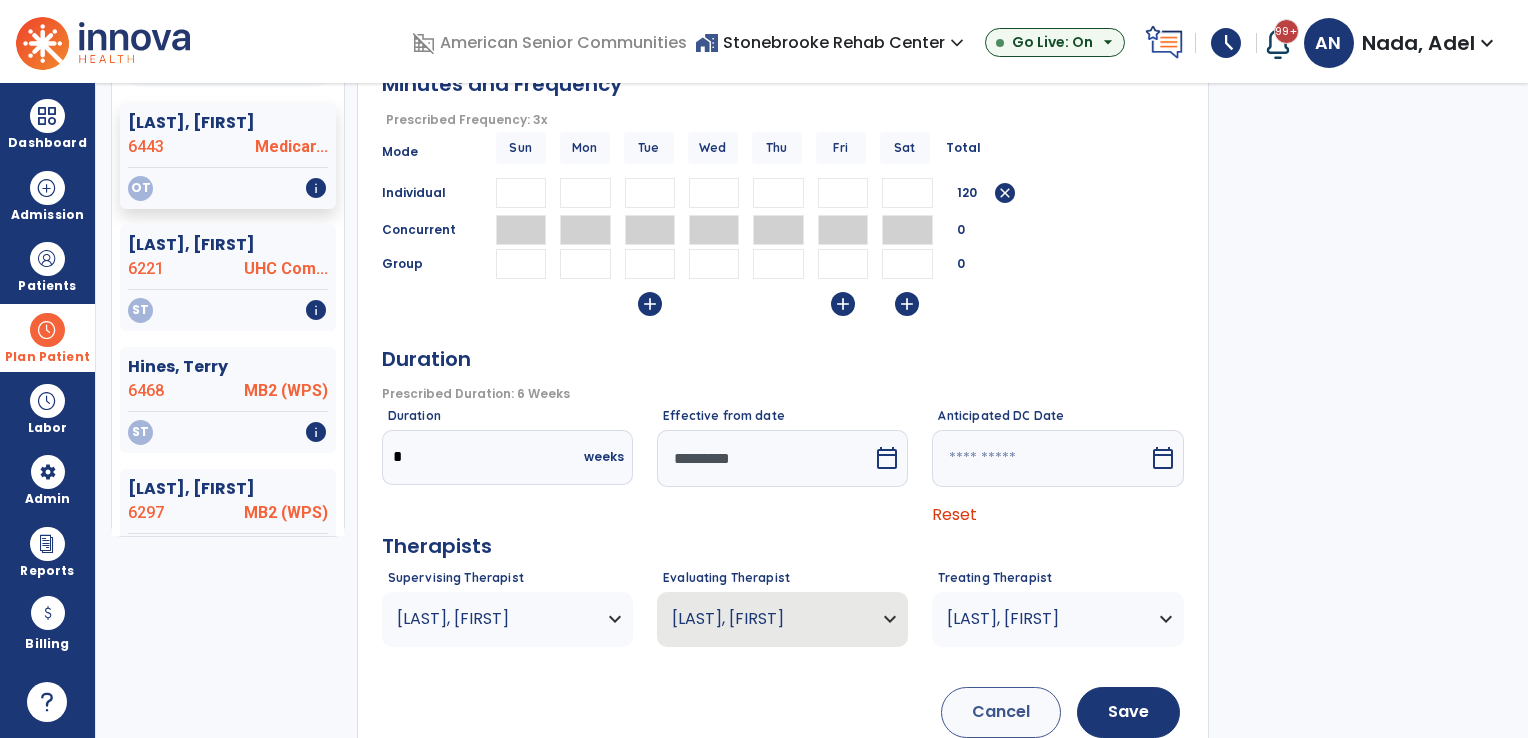 scroll, scrollTop: 256, scrollLeft: 0, axis: vertical 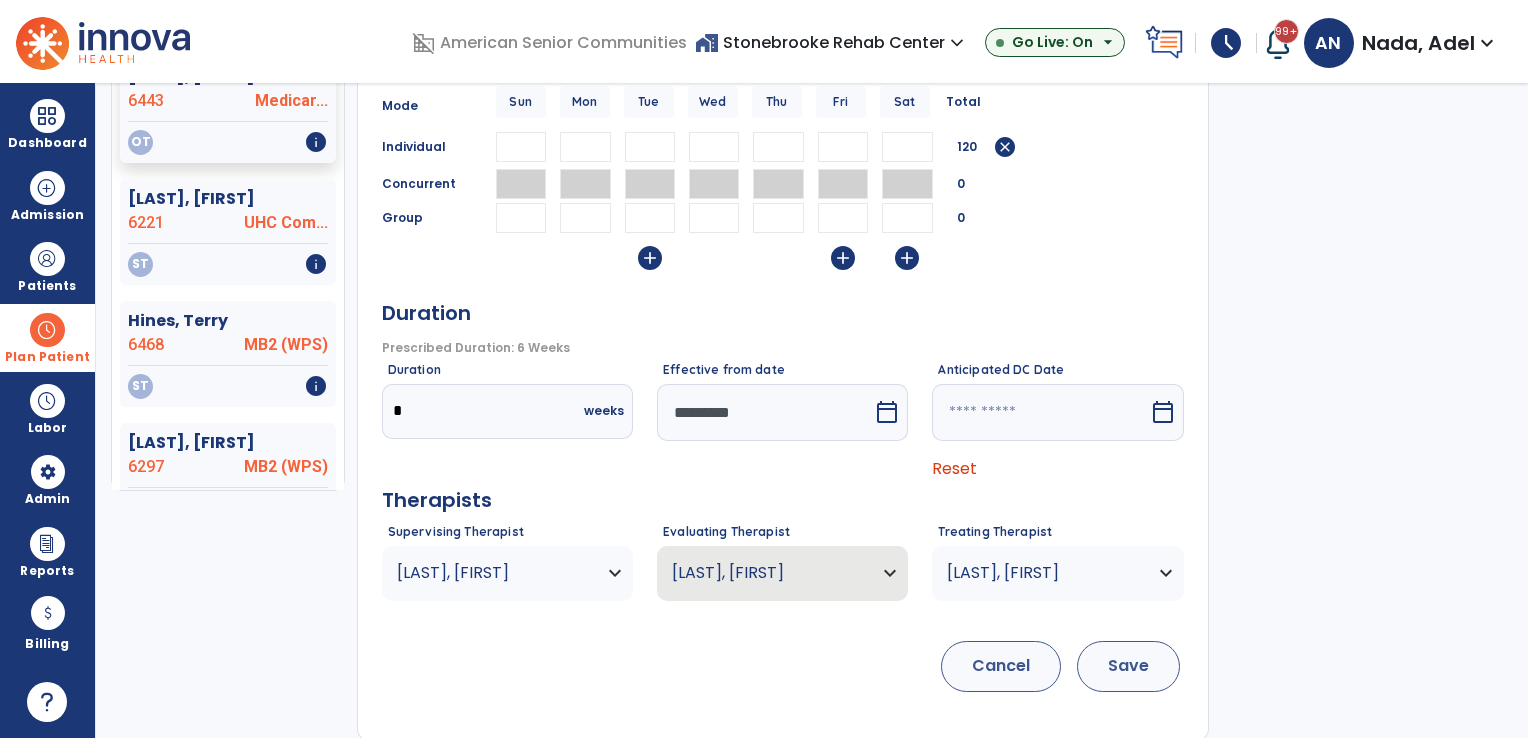 type on "**" 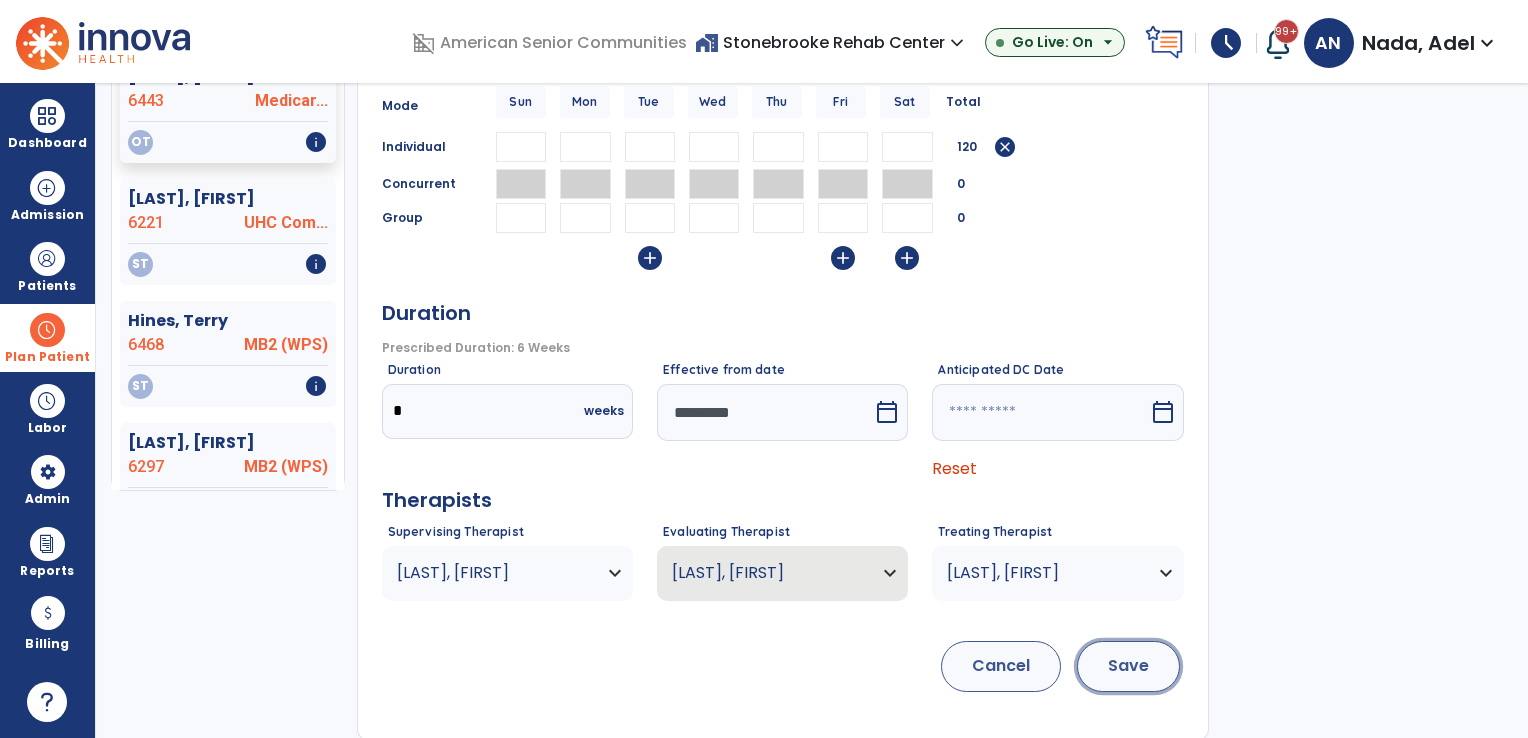 click on "Save" at bounding box center (1128, 666) 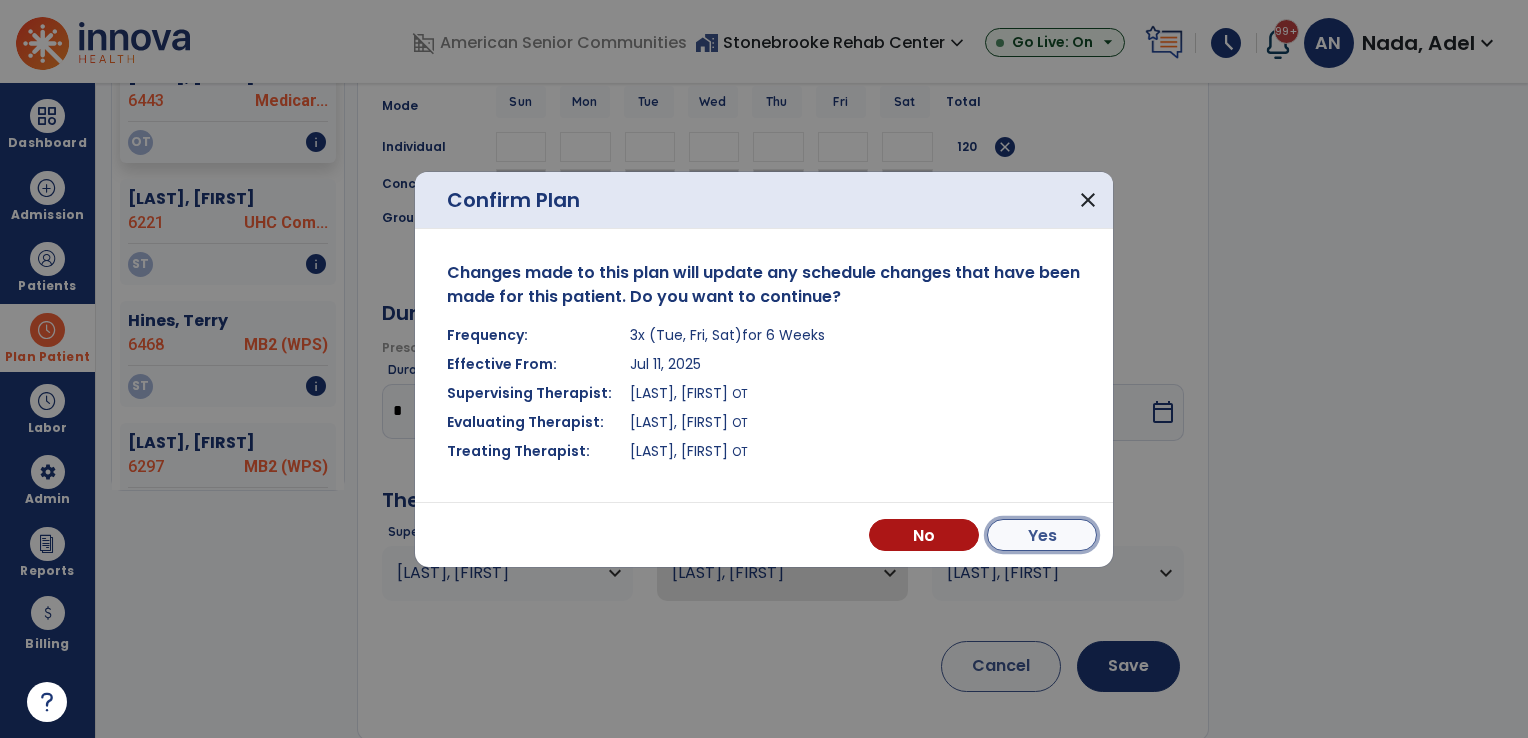 click on "Yes" at bounding box center [1042, 535] 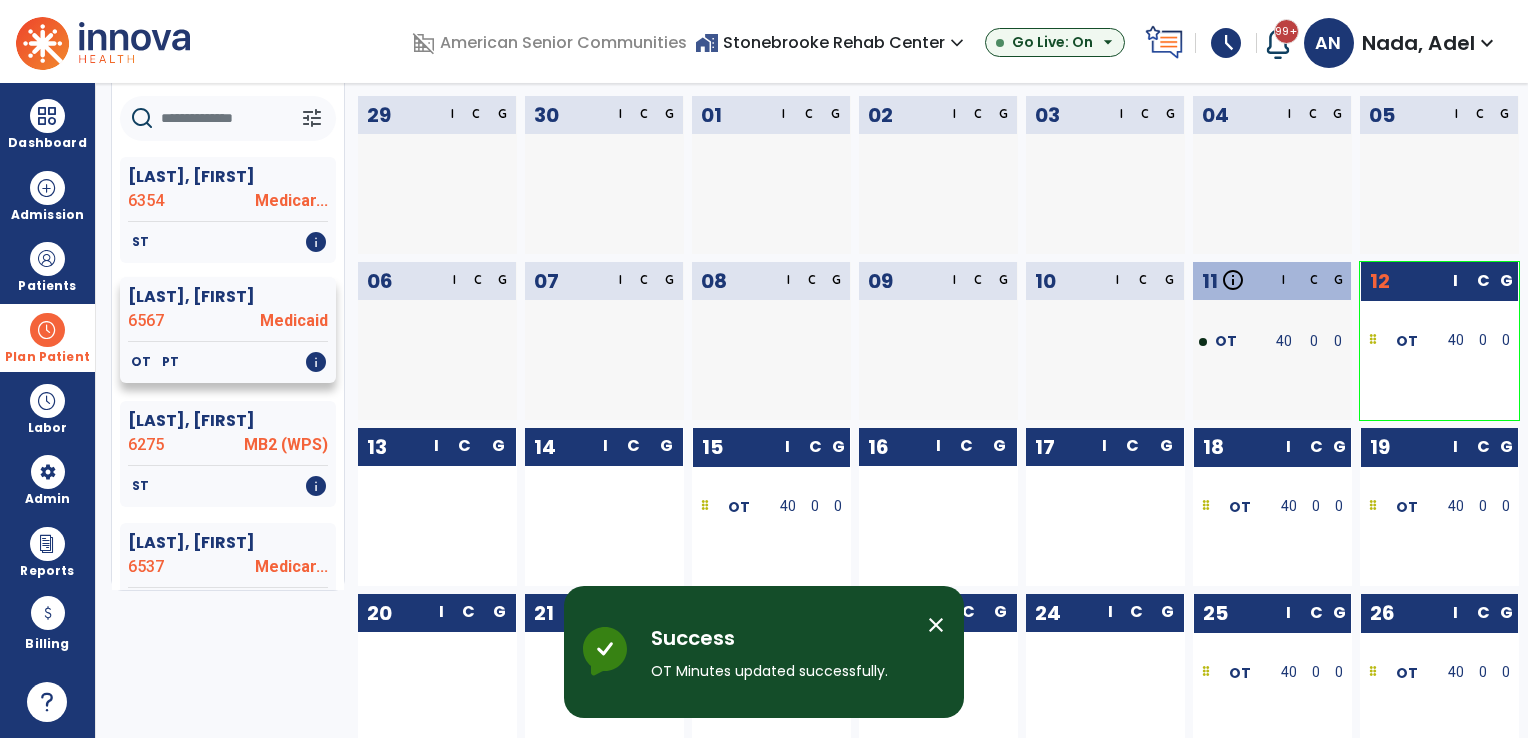 scroll, scrollTop: 56, scrollLeft: 0, axis: vertical 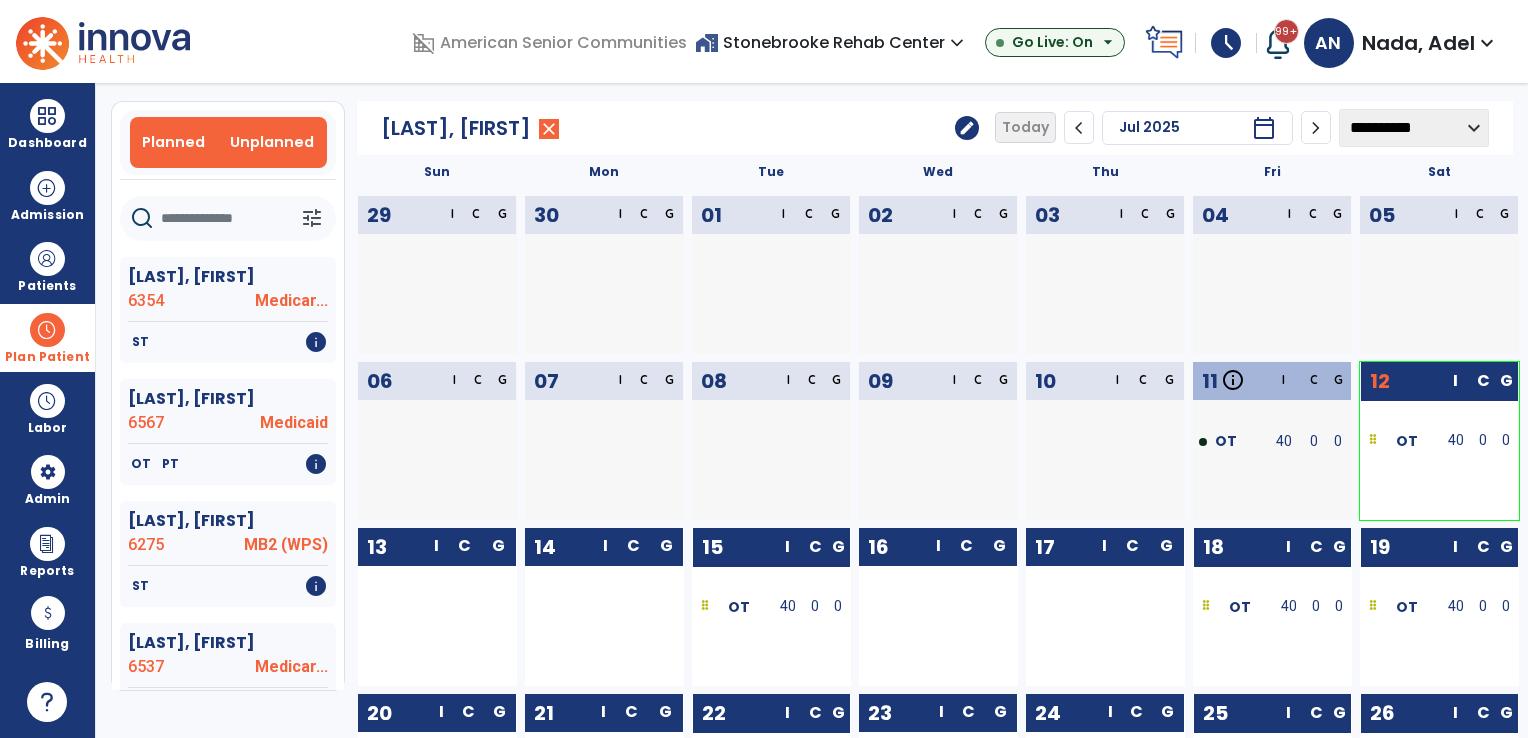 click on "Unplanned" at bounding box center (272, 142) 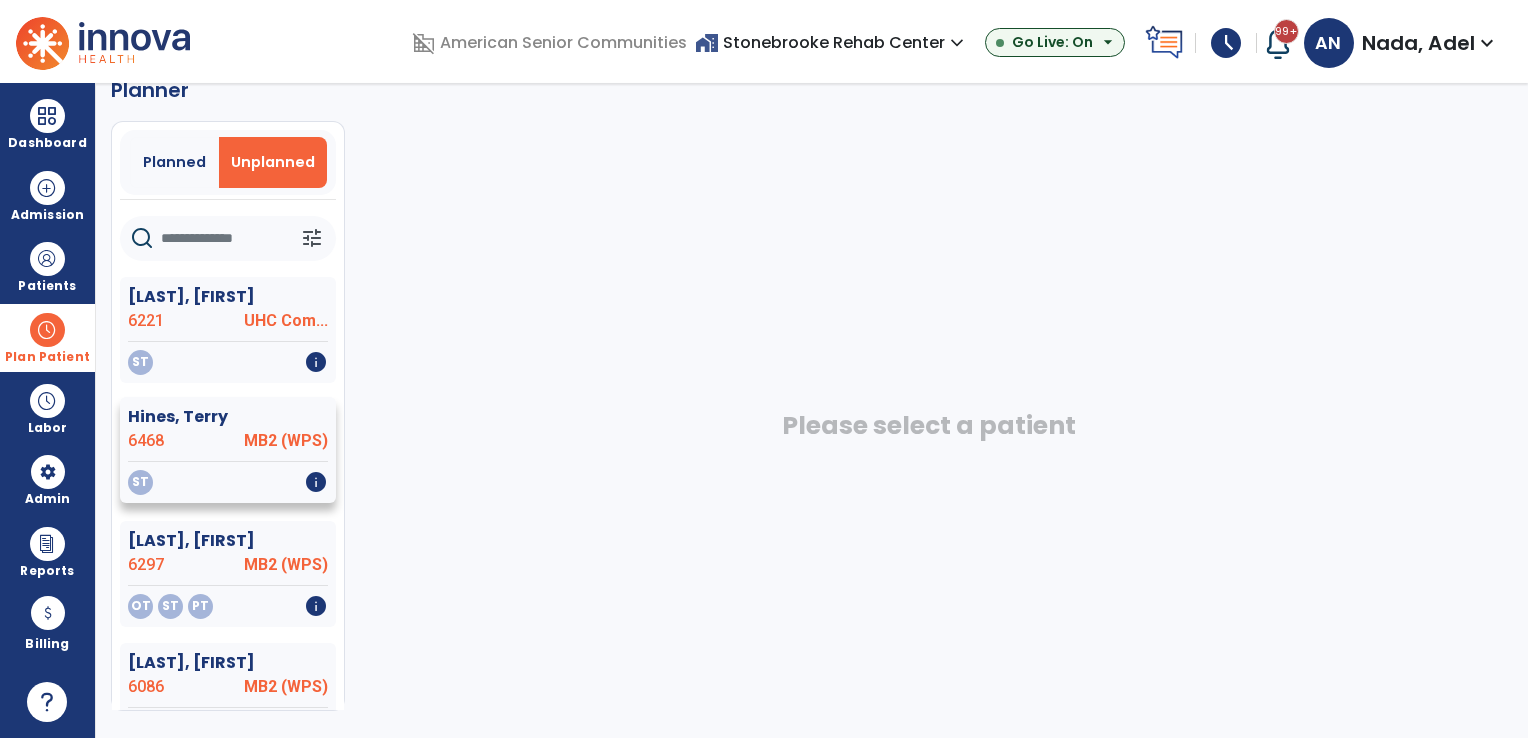 scroll, scrollTop: 100, scrollLeft: 0, axis: vertical 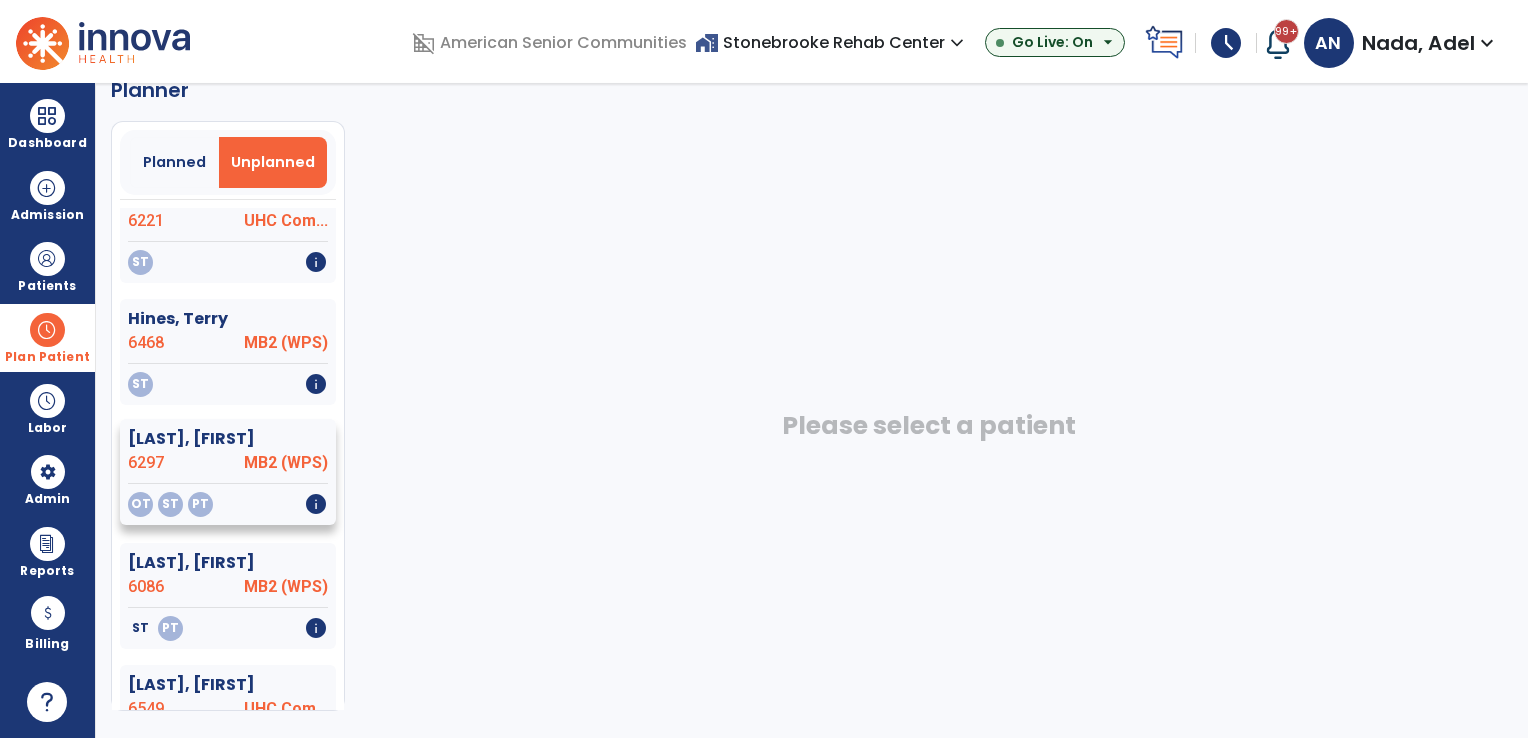 click on "MB2 (WPS)" 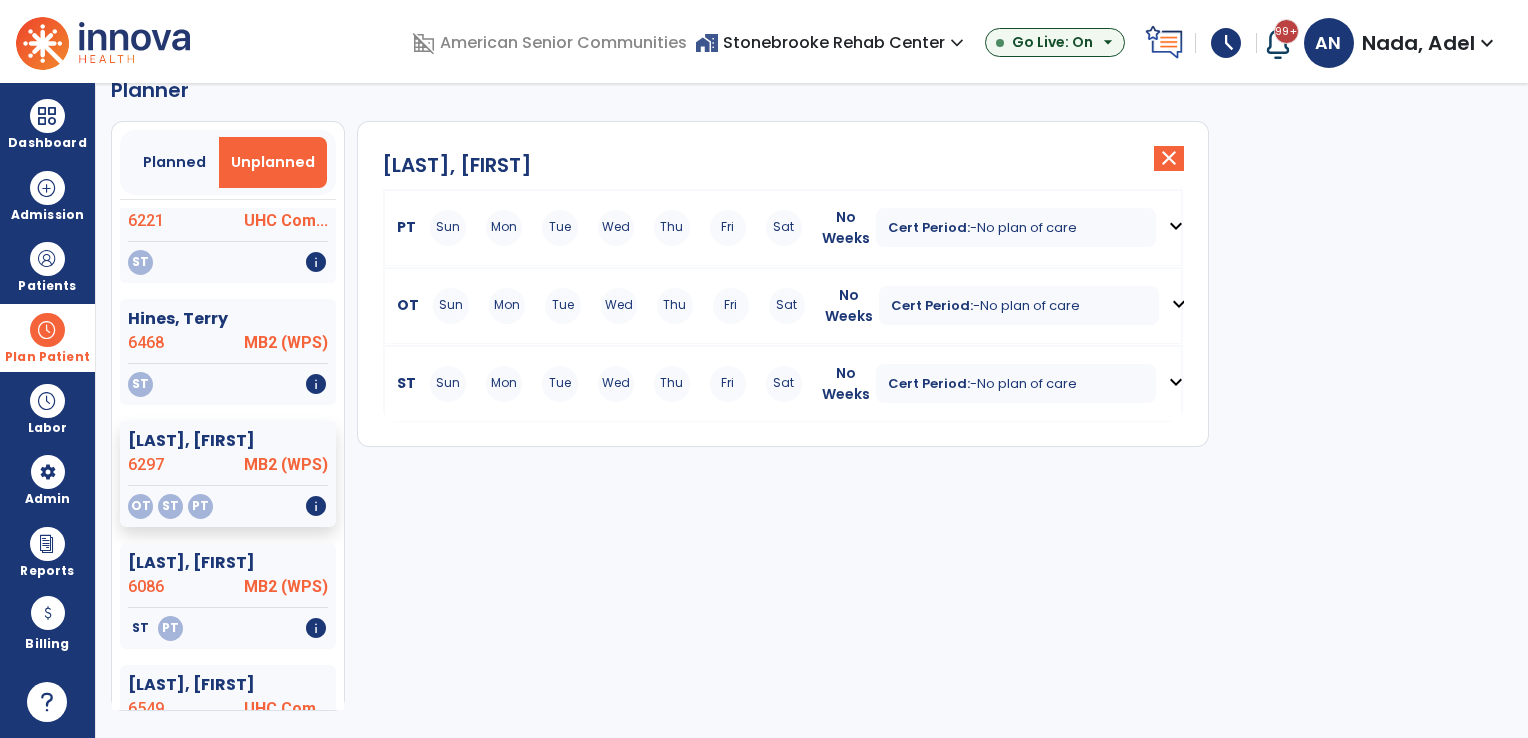 click on "No plan of care" at bounding box center (1030, 305) 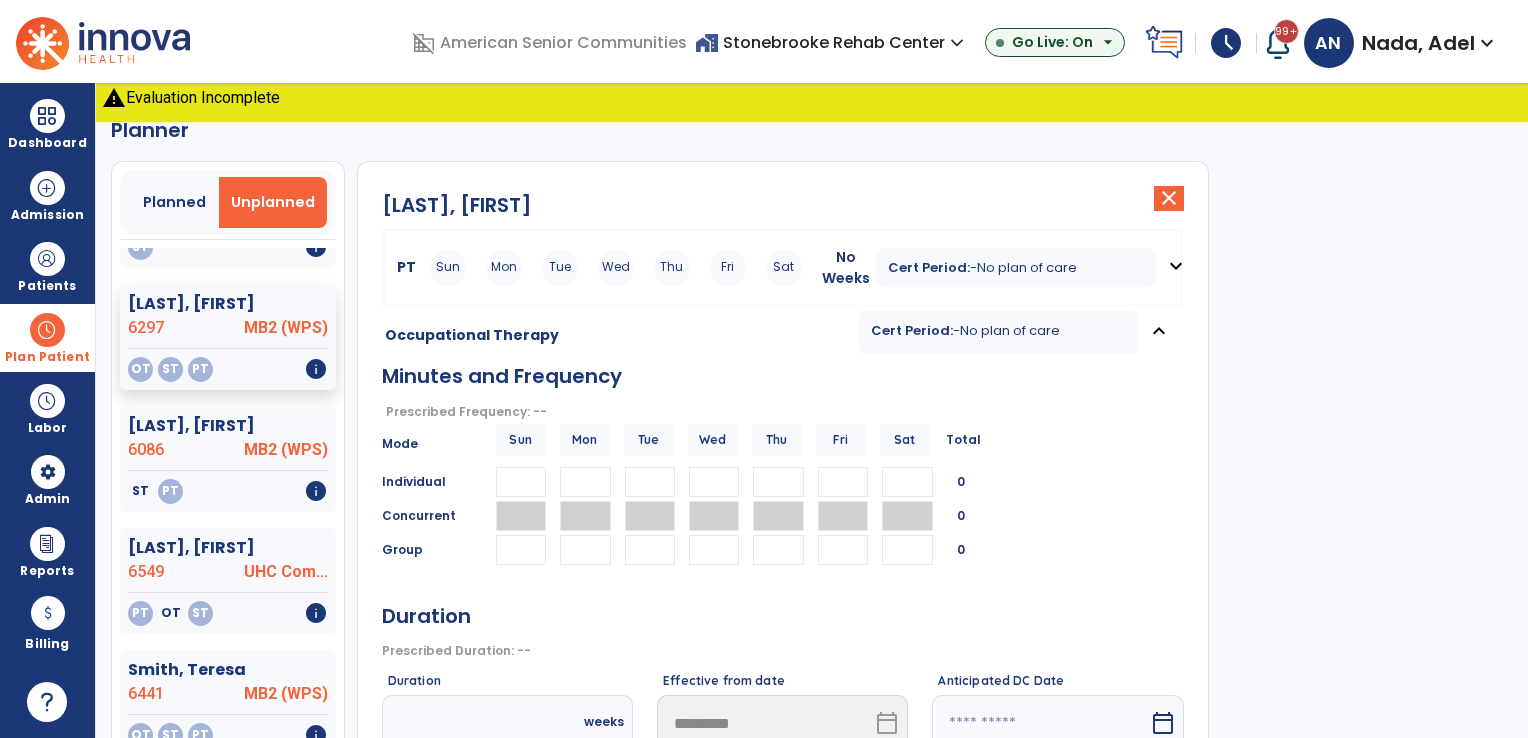 scroll, scrollTop: 300, scrollLeft: 0, axis: vertical 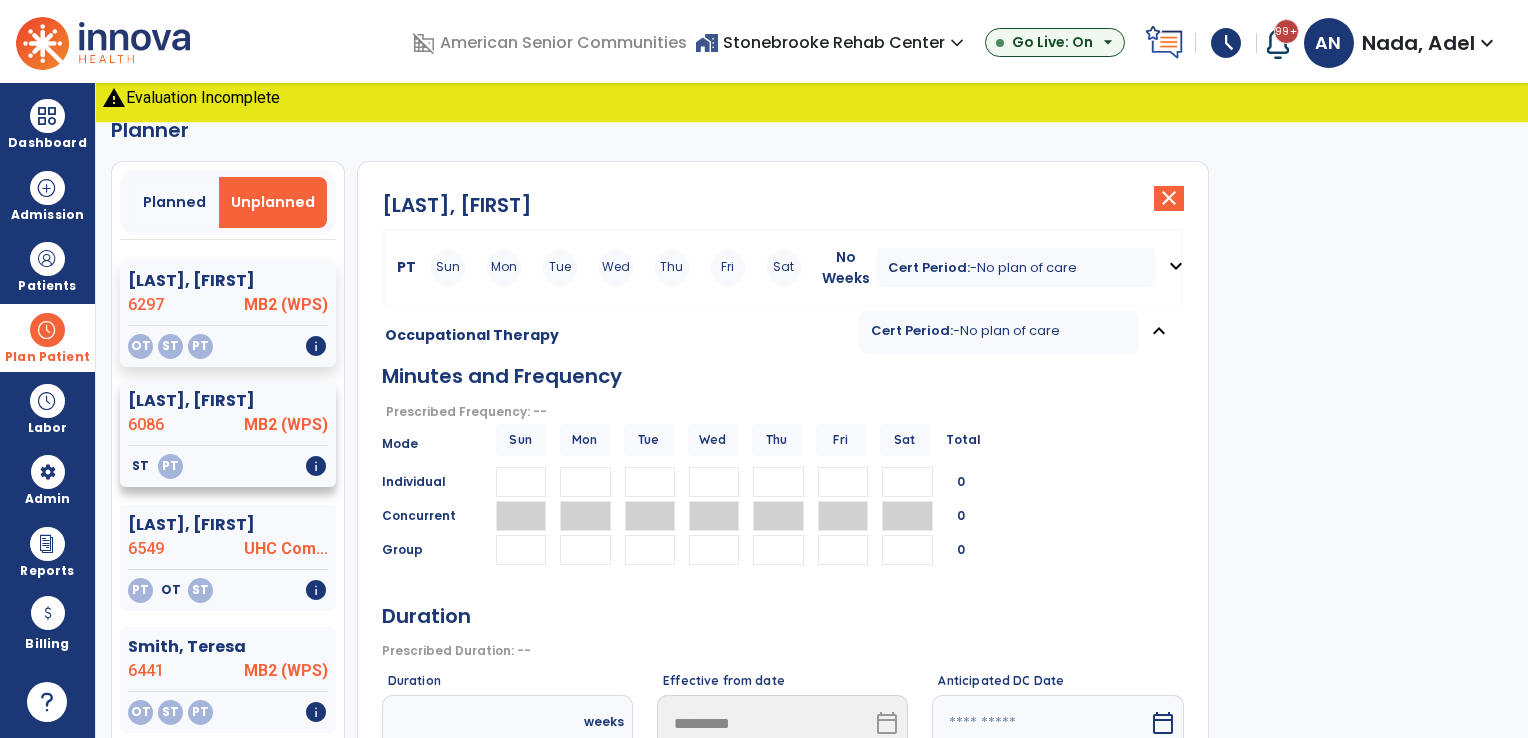 click on "ST   PT   info" 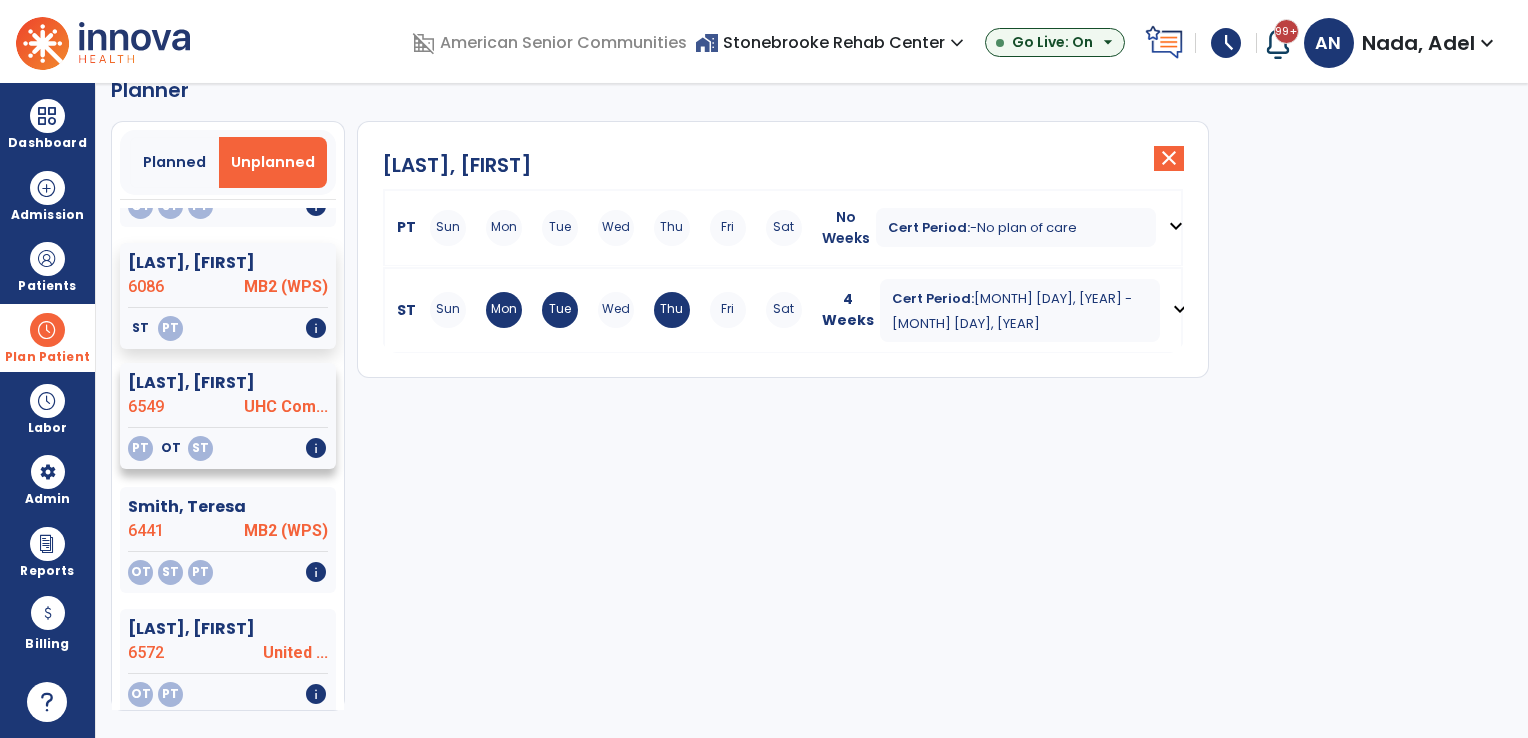scroll, scrollTop: 403, scrollLeft: 0, axis: vertical 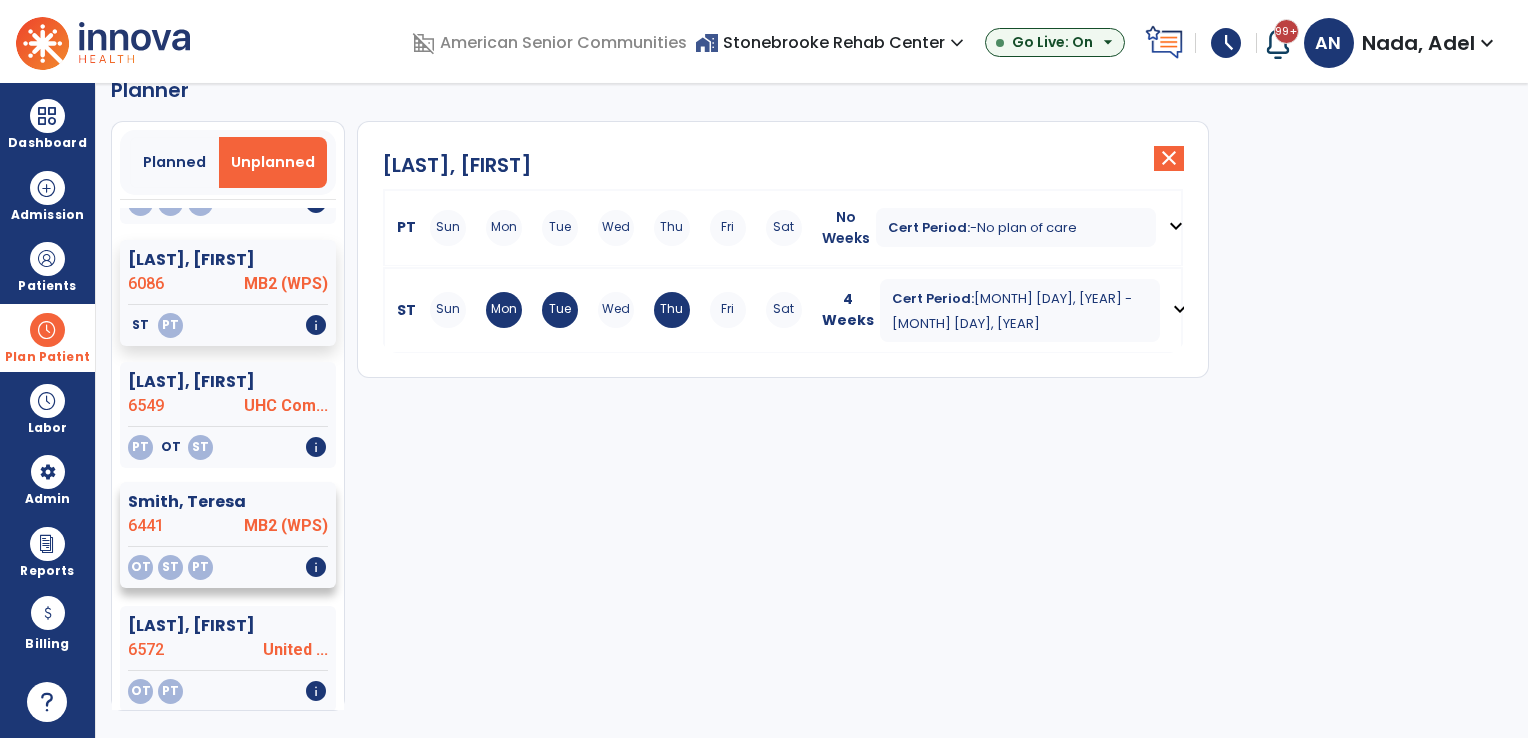 click on "Smith, Teresa" 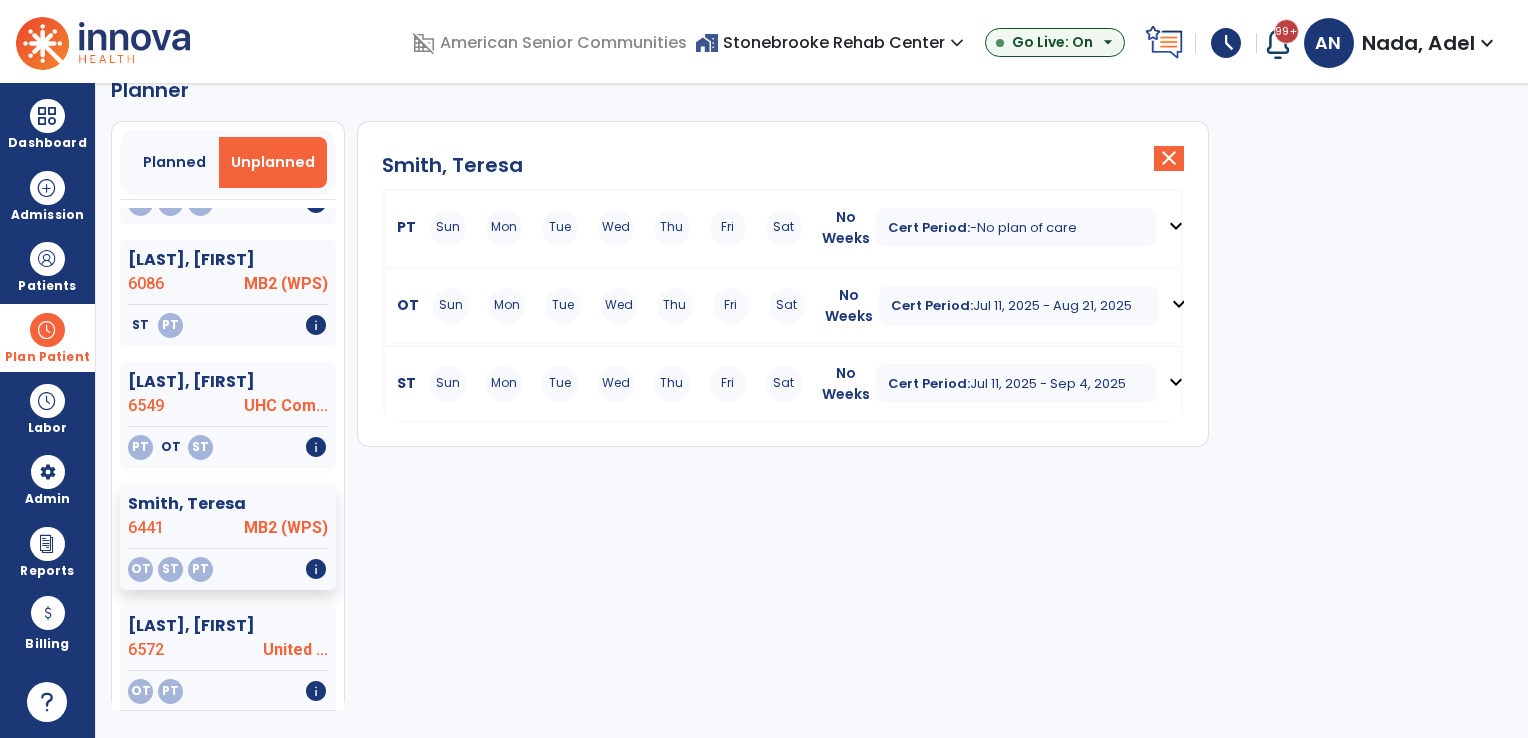 click on "Jul 11, 2025 - Aug 21, 2025" at bounding box center [1052, 305] 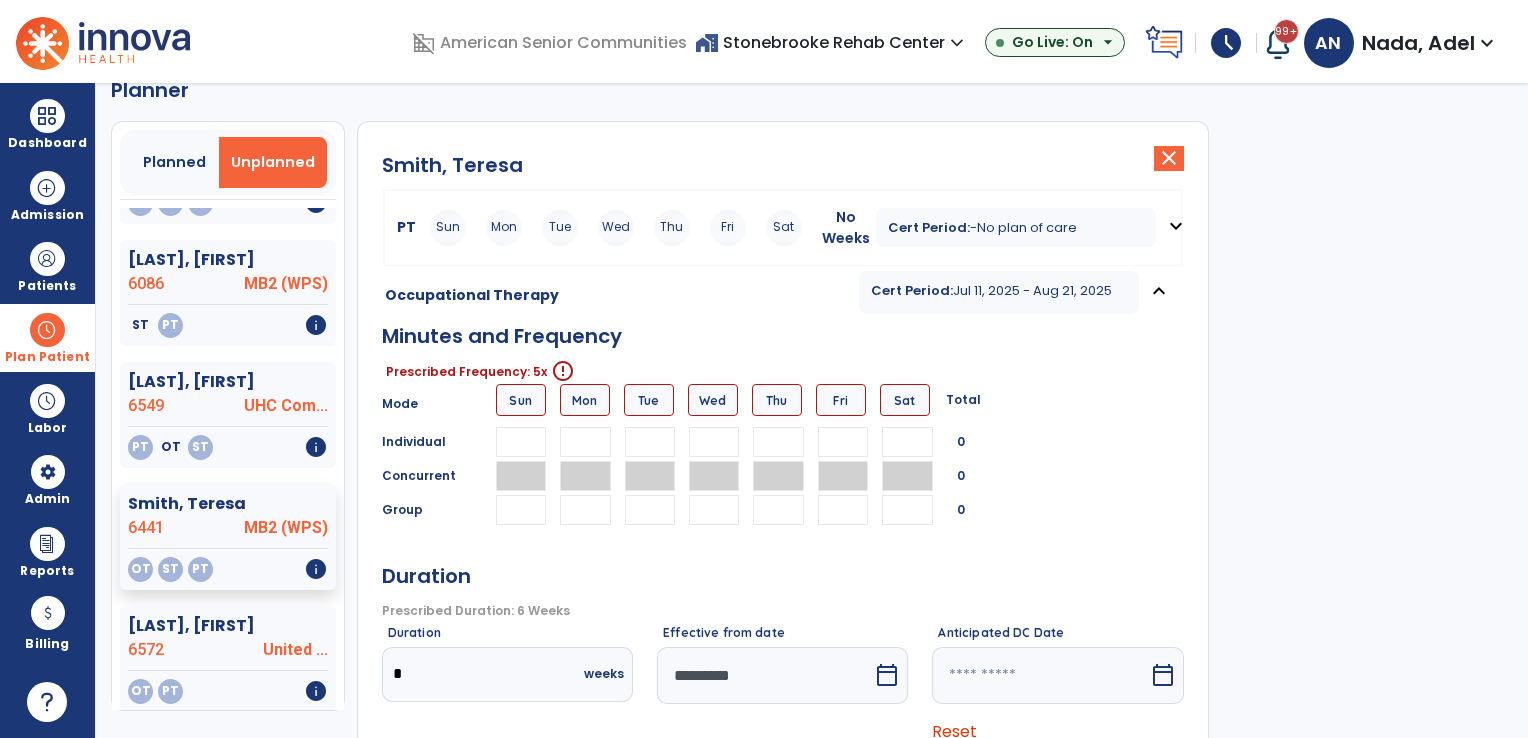 click at bounding box center [585, 442] 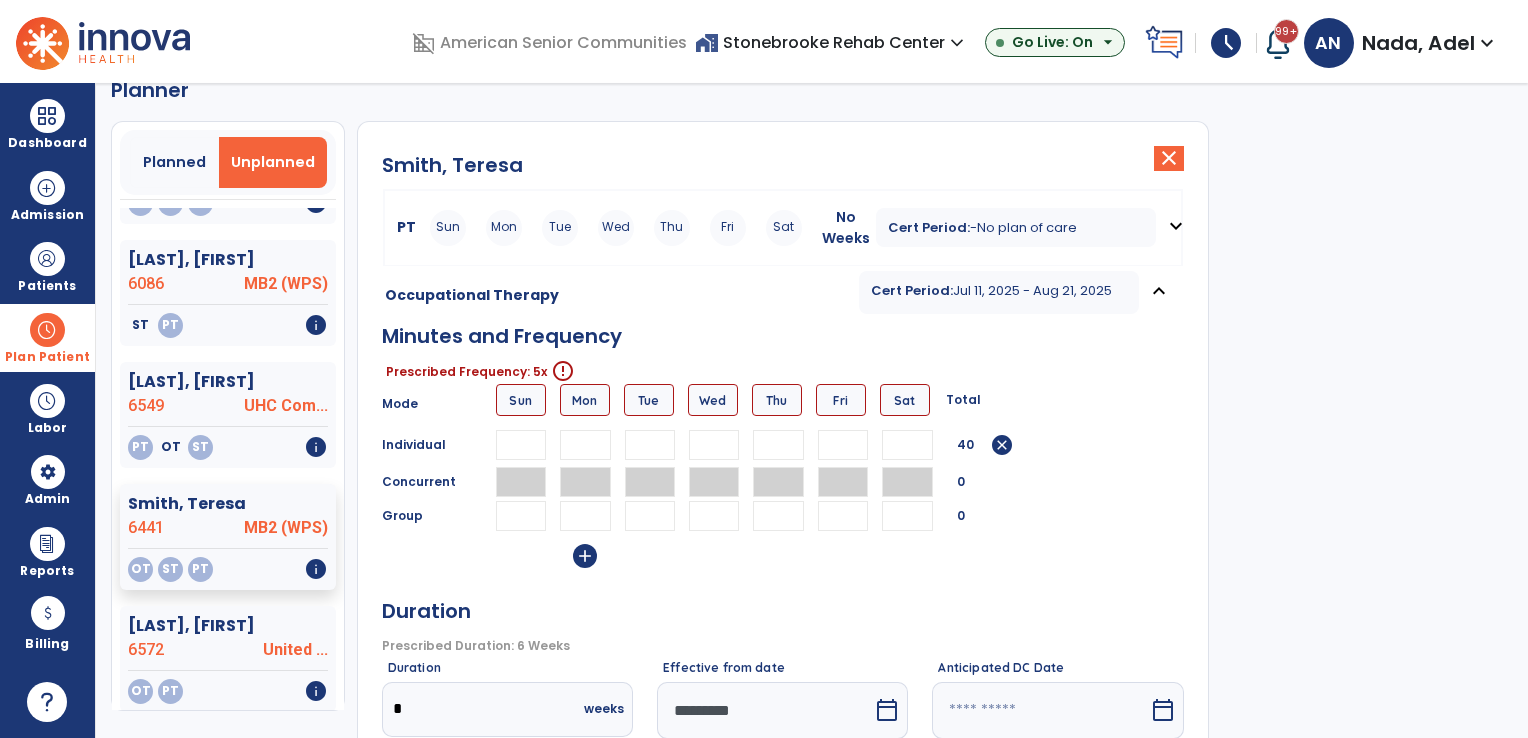 type on "**" 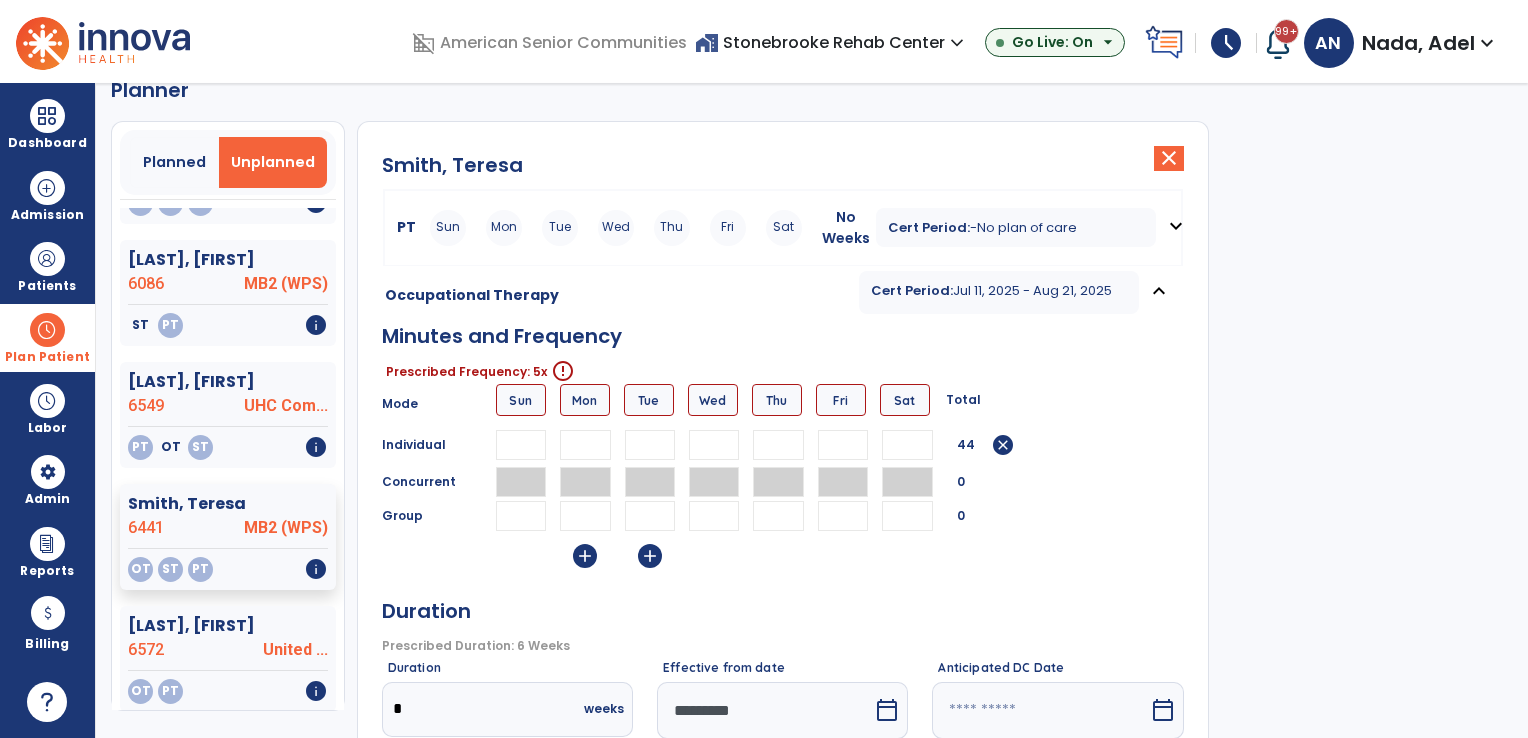 type on "**" 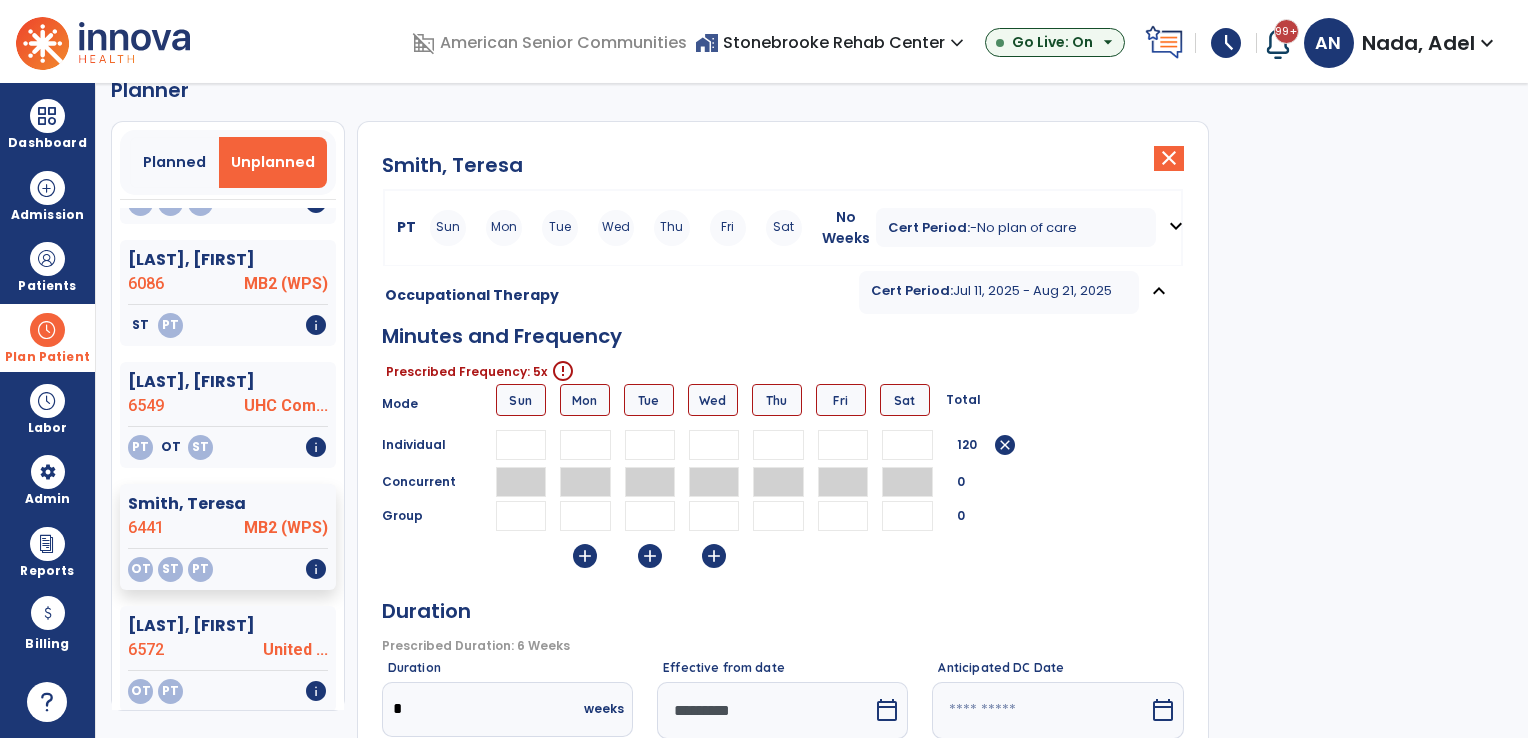type on "**" 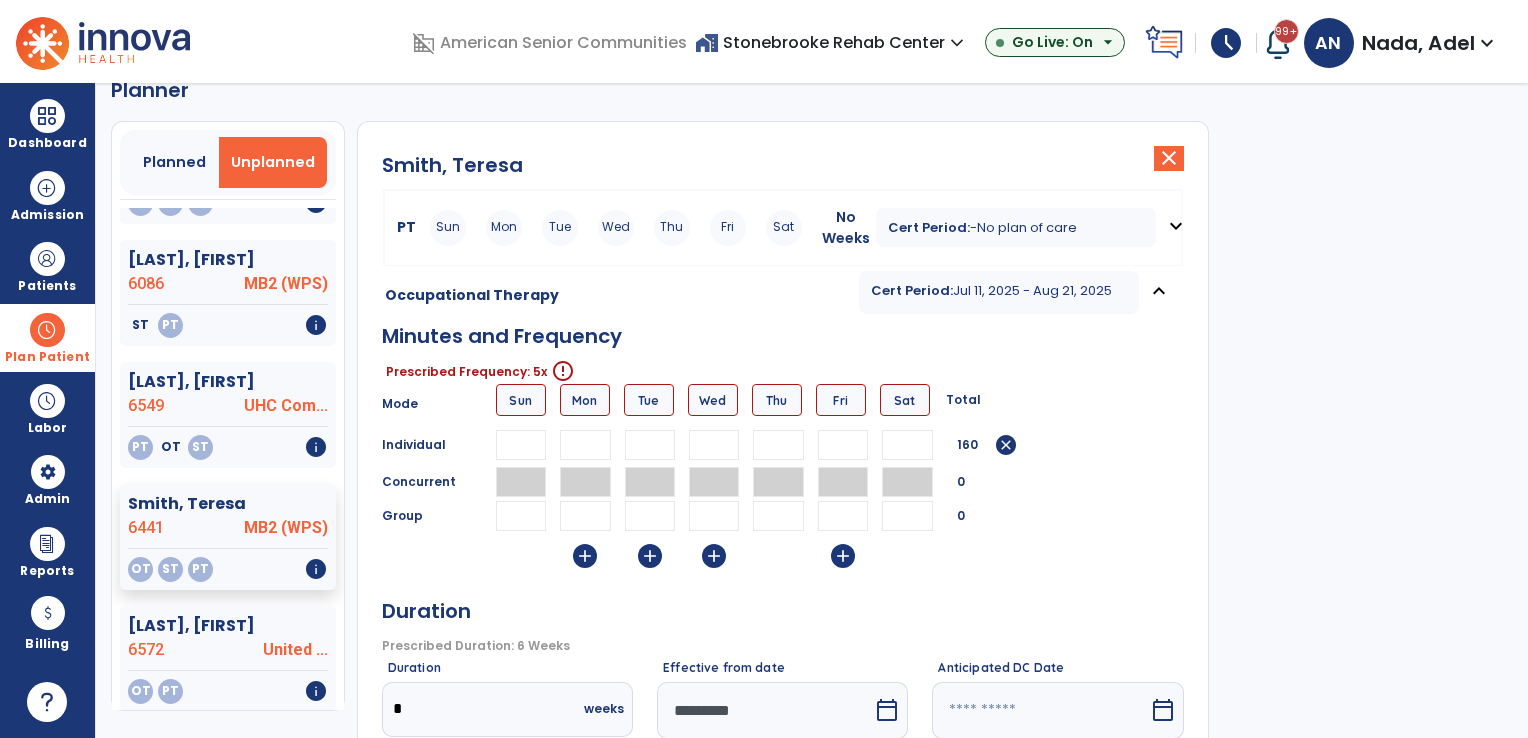 type on "**" 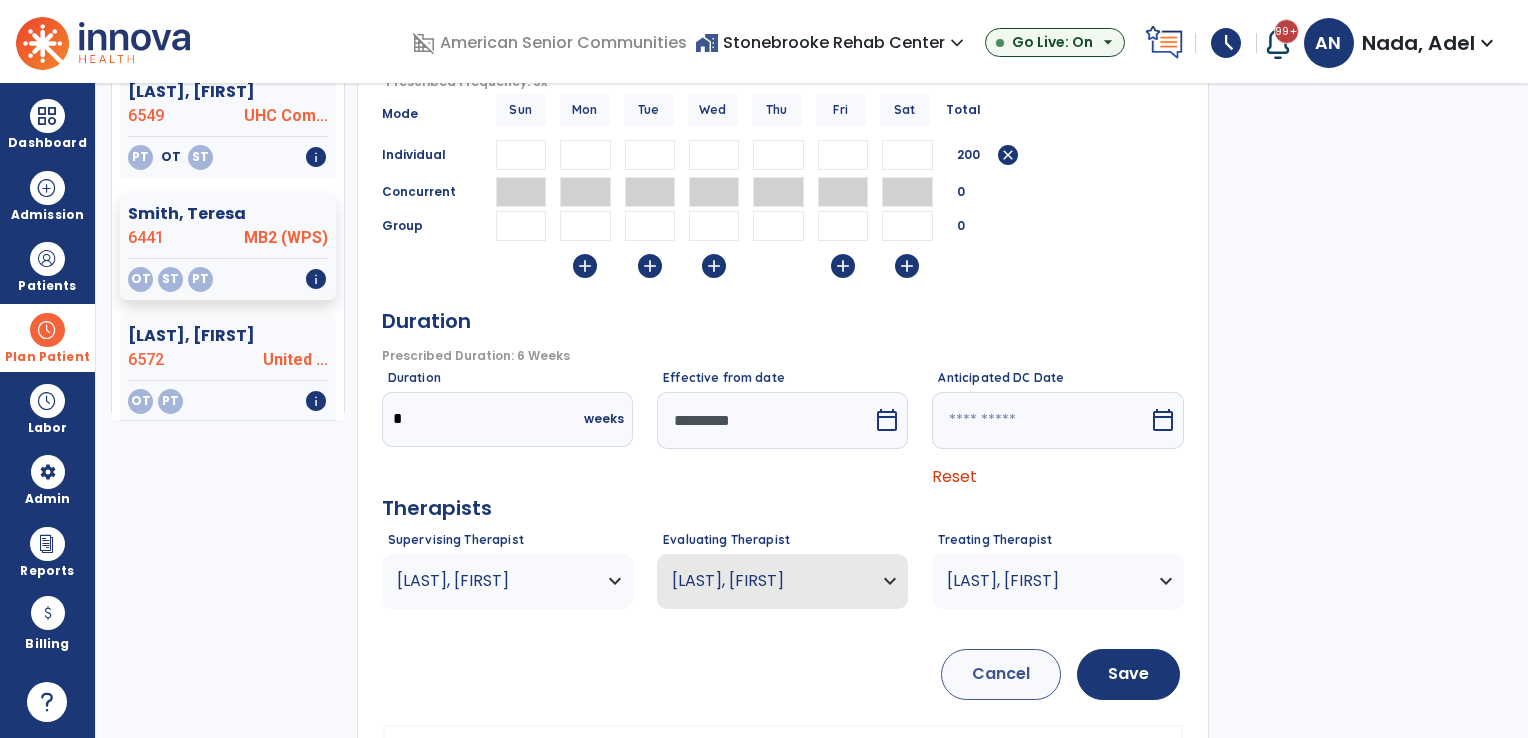 scroll, scrollTop: 336, scrollLeft: 0, axis: vertical 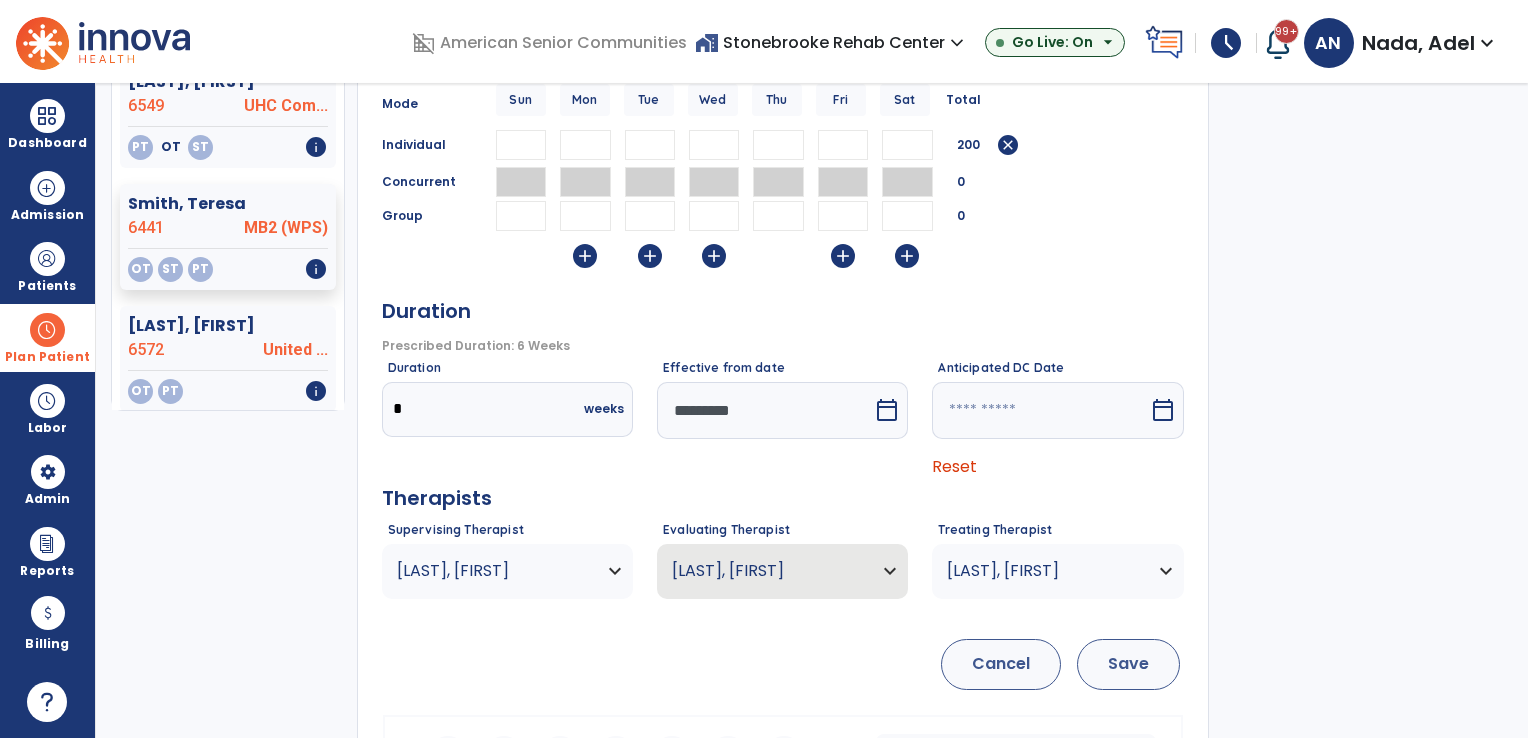 type on "**" 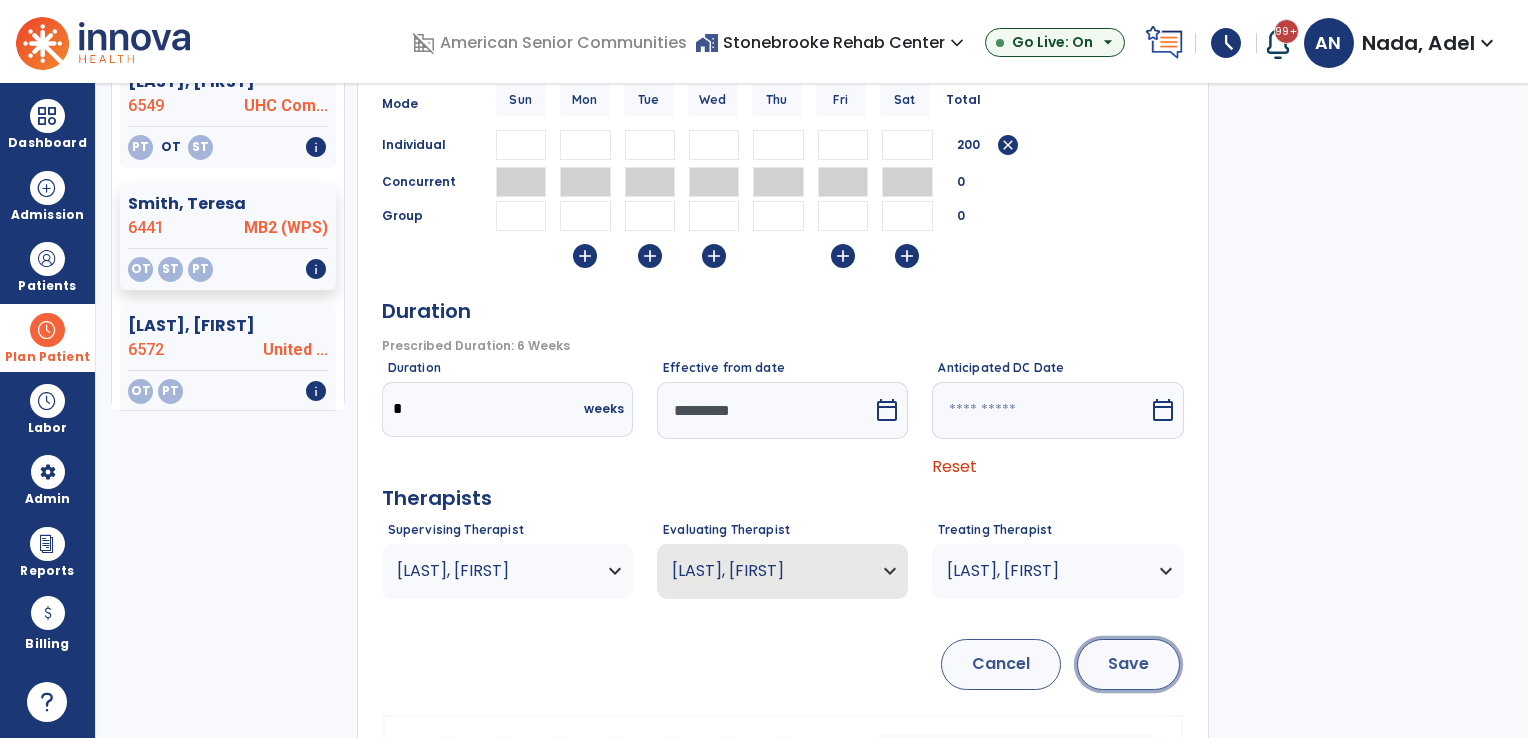 click on "Save" at bounding box center [1128, 664] 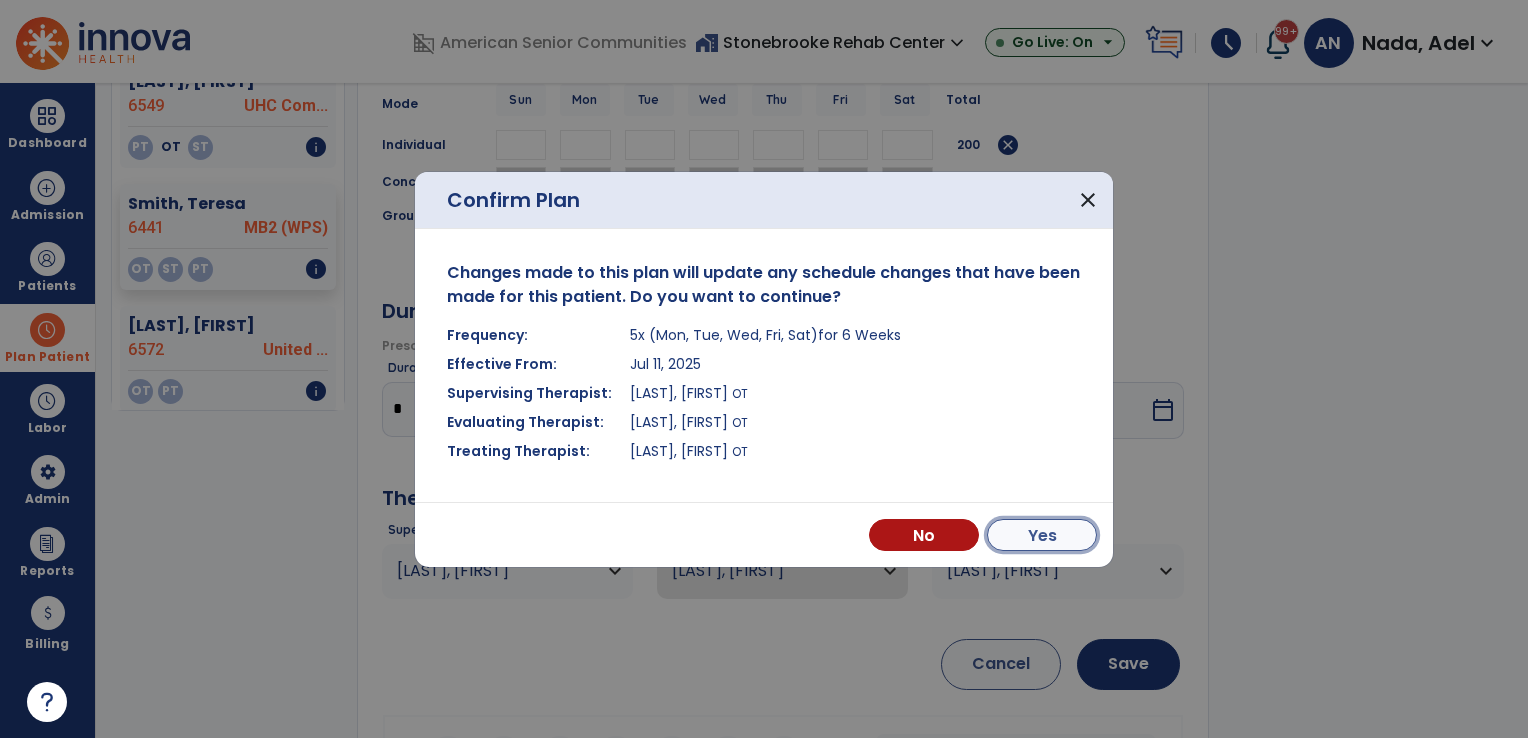click on "Yes" at bounding box center (1042, 535) 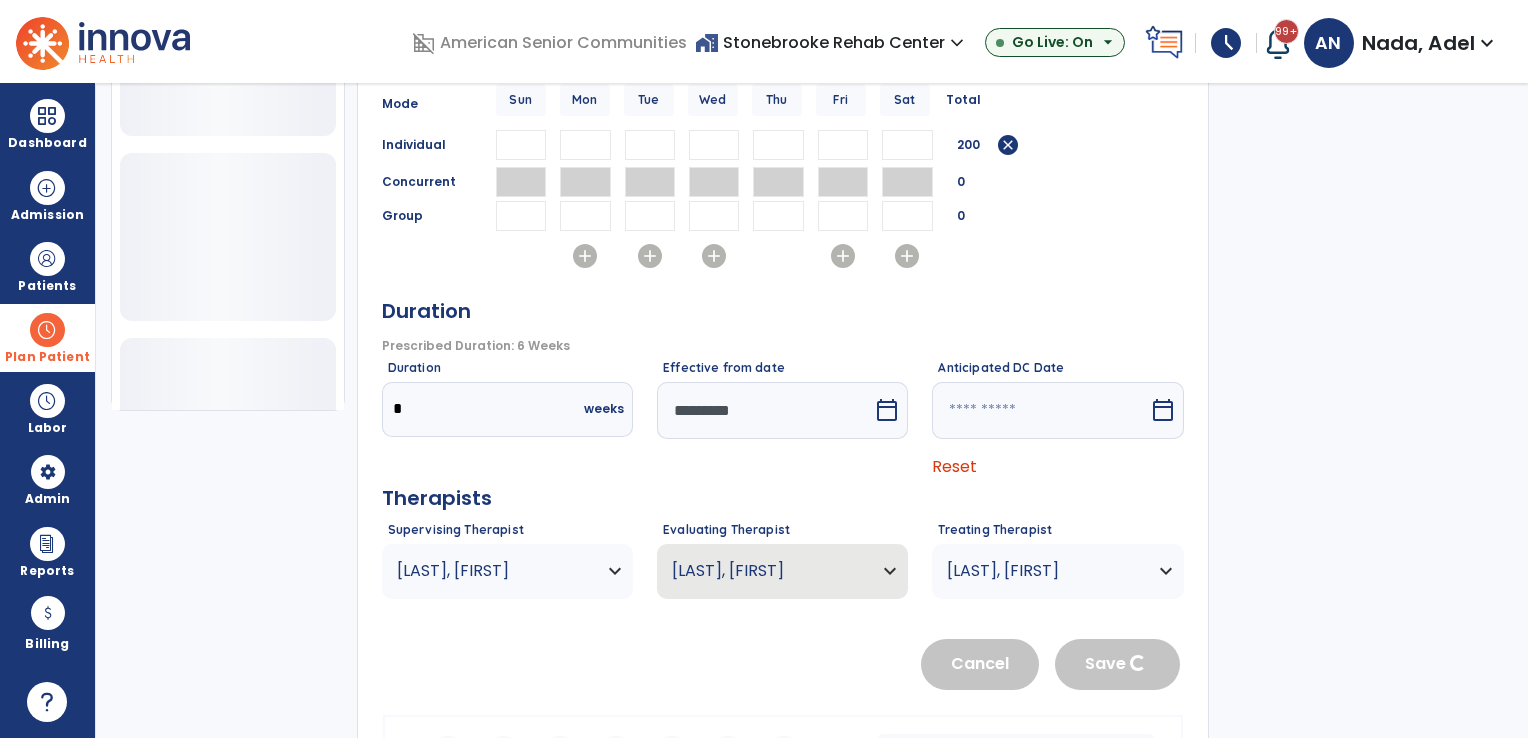 type 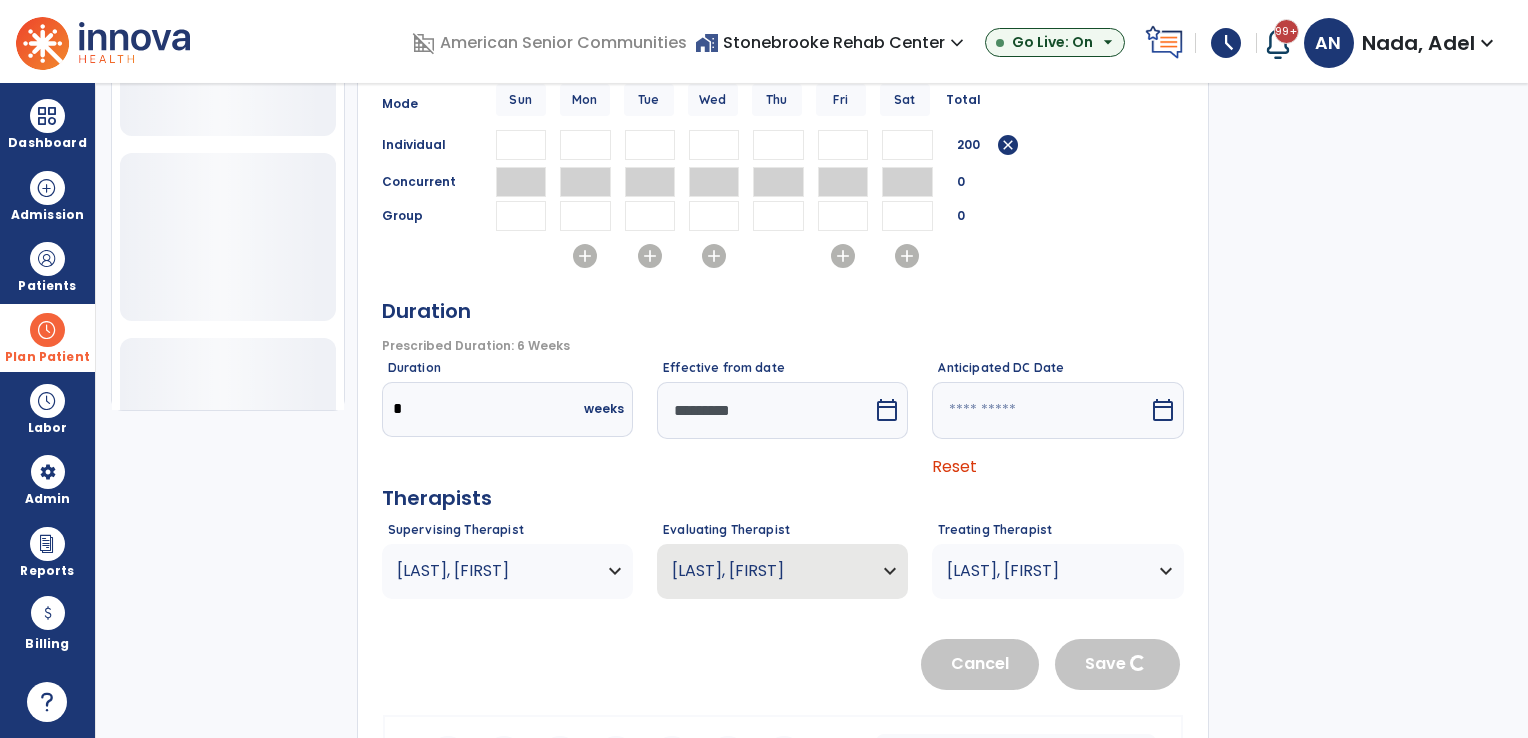 type 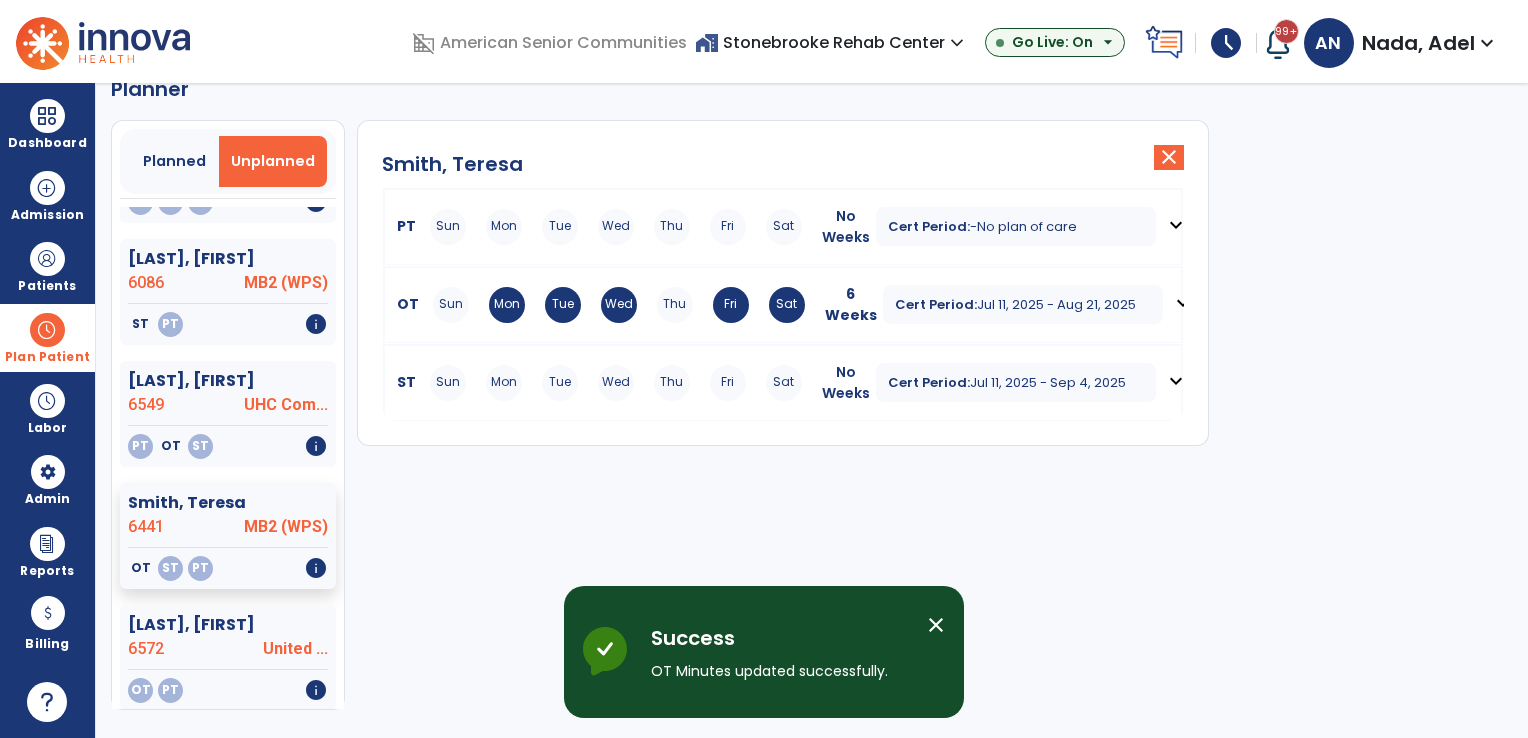 scroll, scrollTop: 36, scrollLeft: 0, axis: vertical 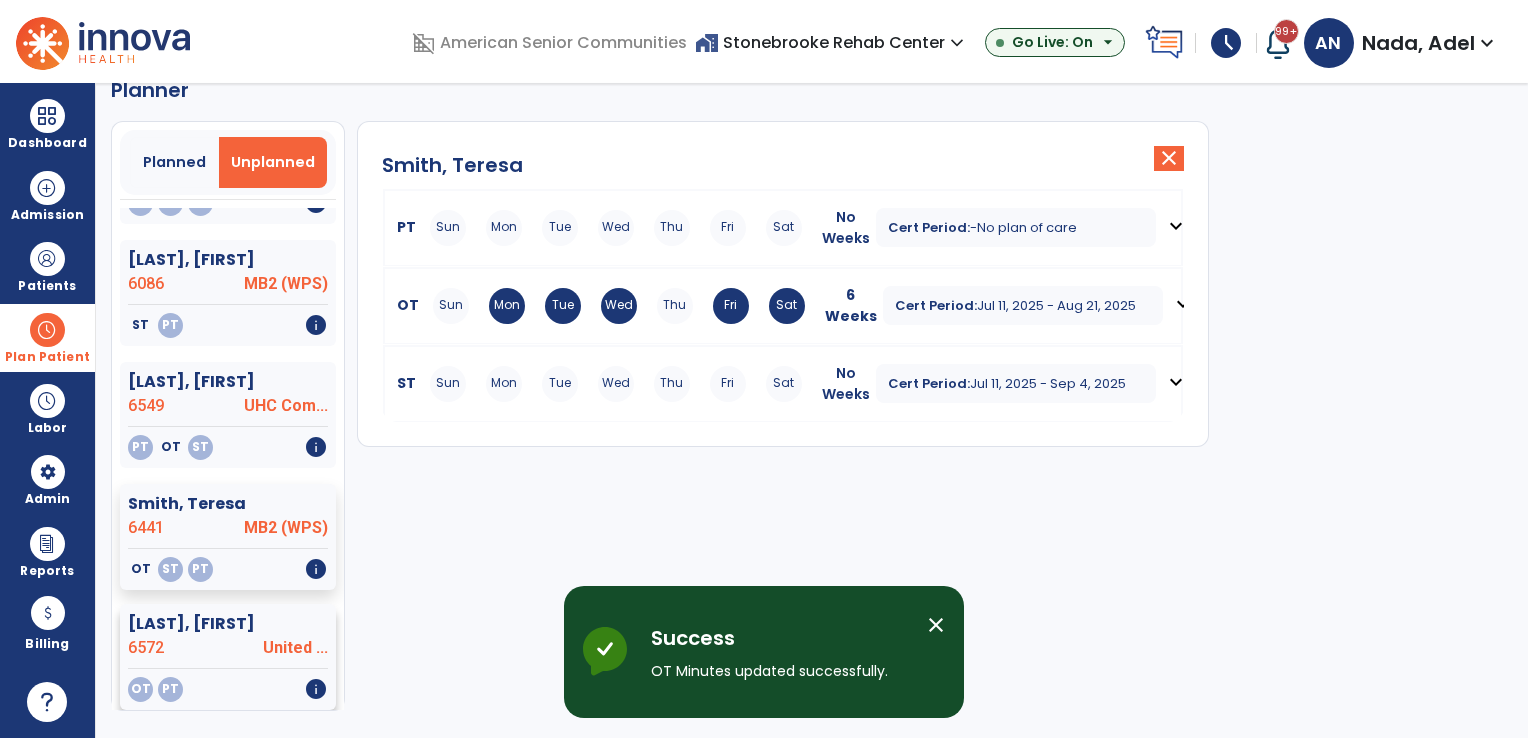 click on "United ..." 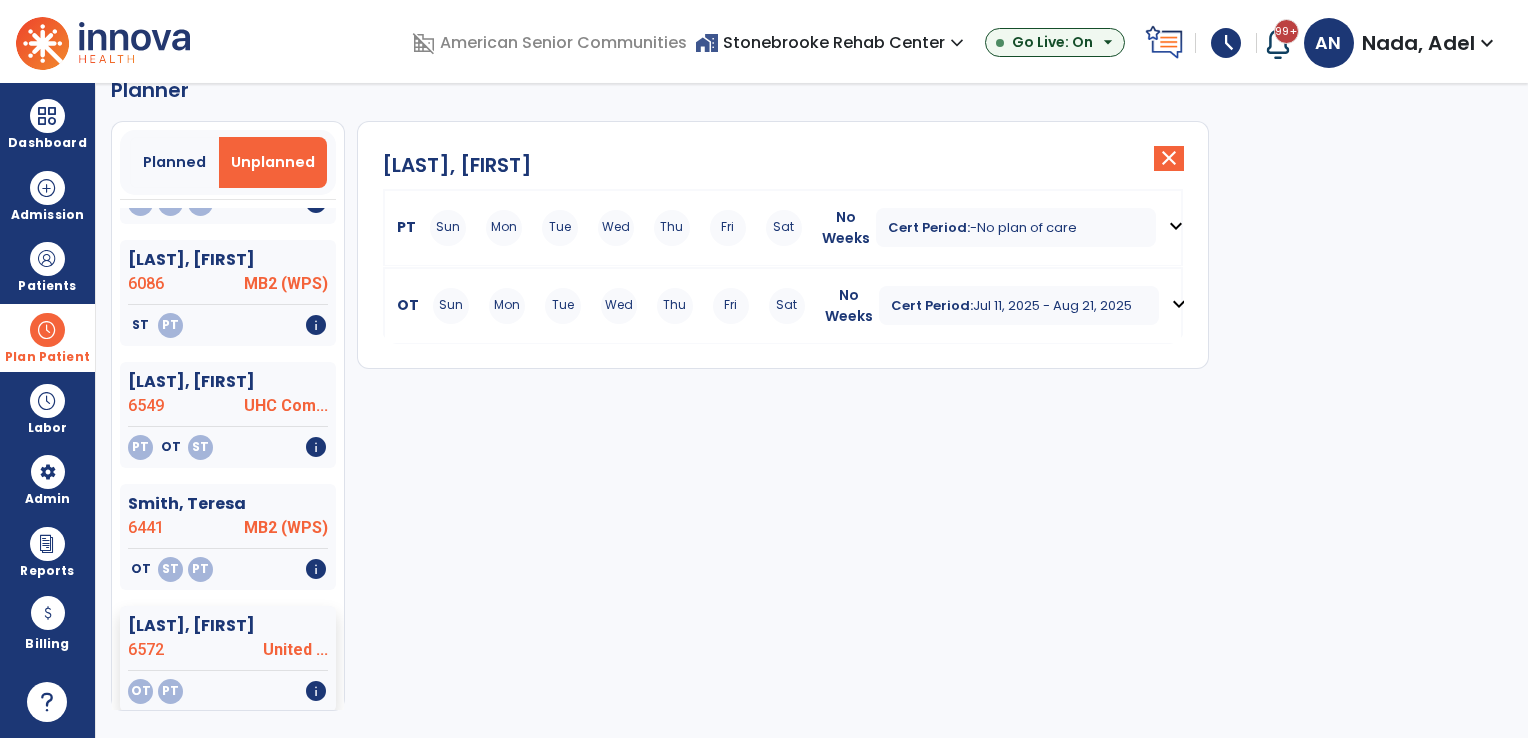 click on "Cert Period:  [MONTH] [DAY], [YEAR] - [MONTH] [DAY], [YEAR]" at bounding box center [1019, 305] 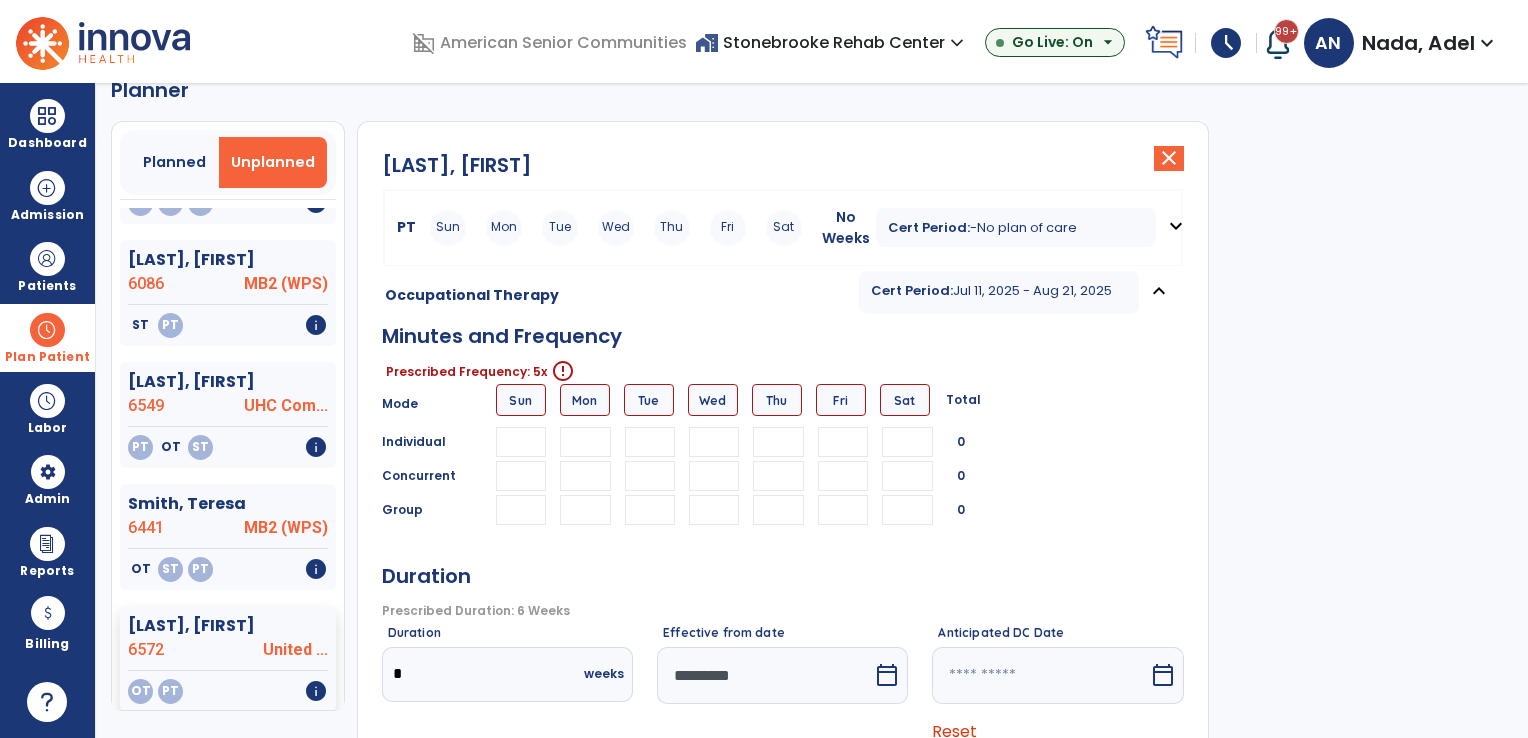 click at bounding box center [585, 442] 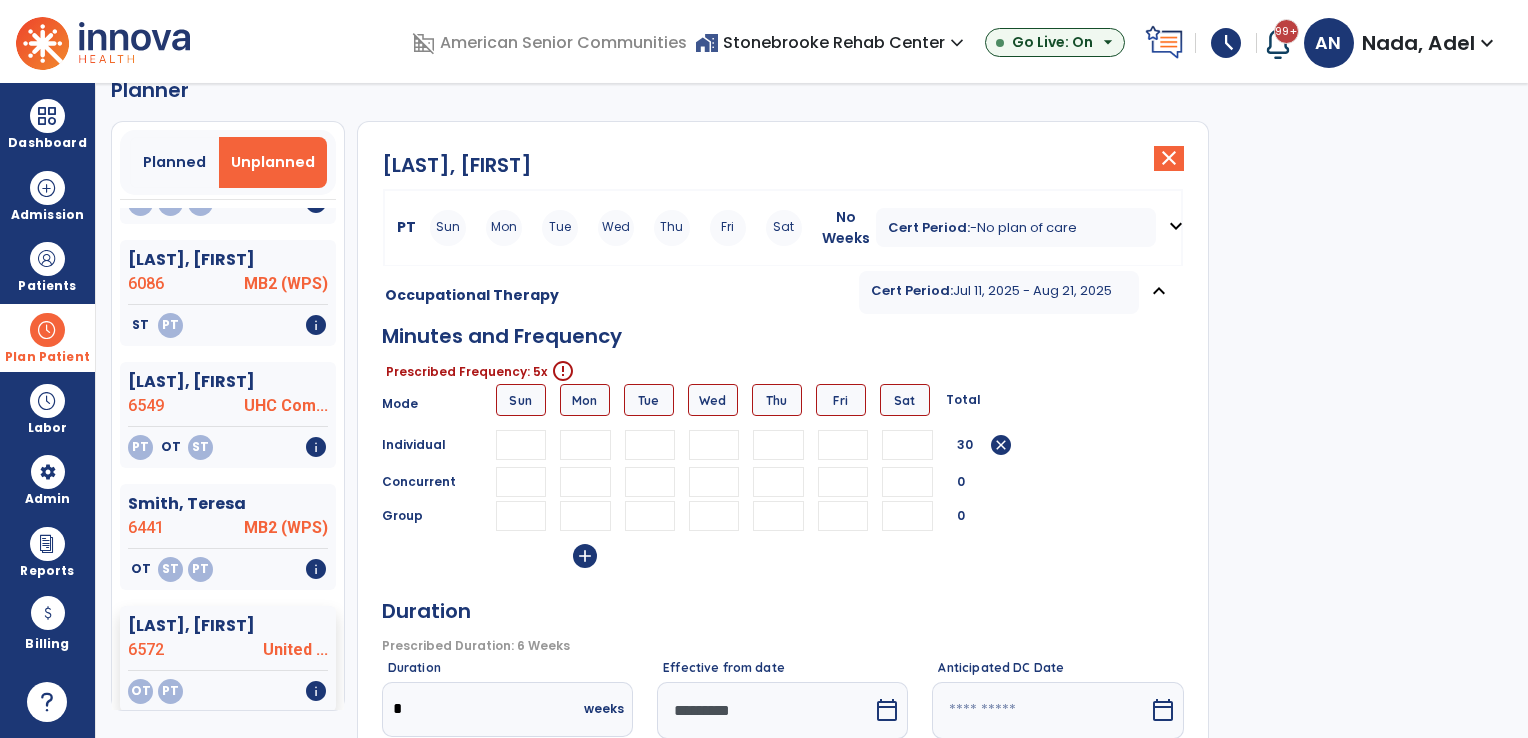 type on "**" 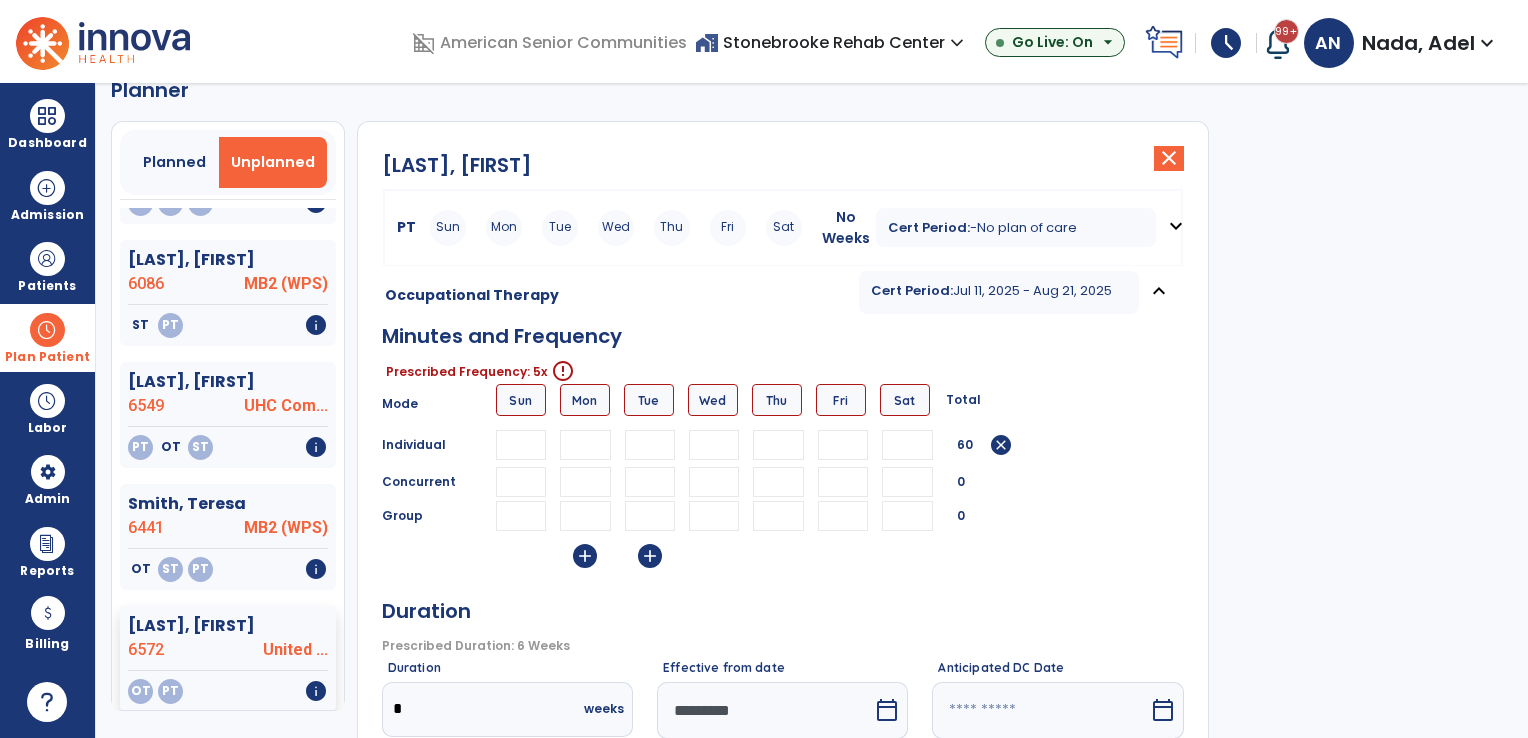 type on "**" 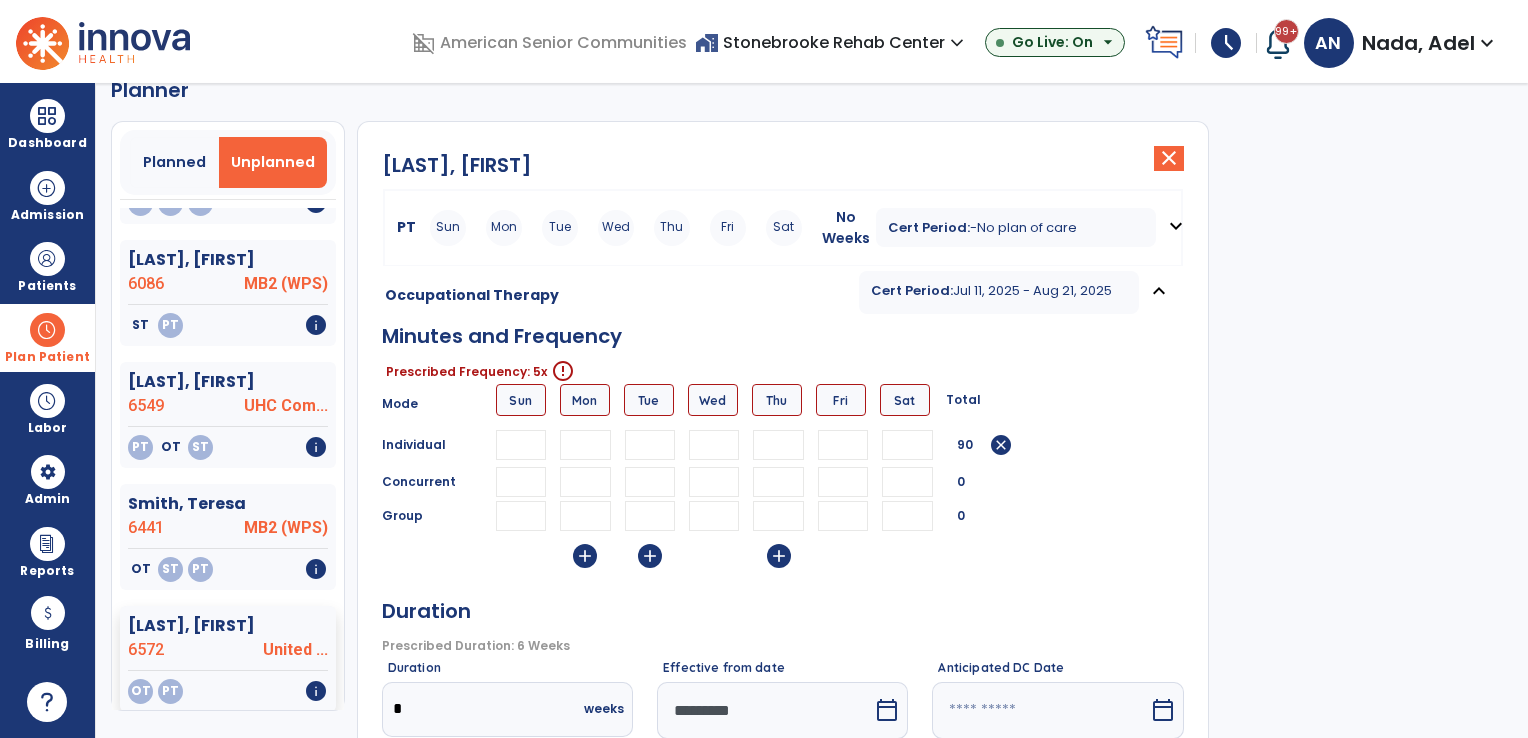type on "**" 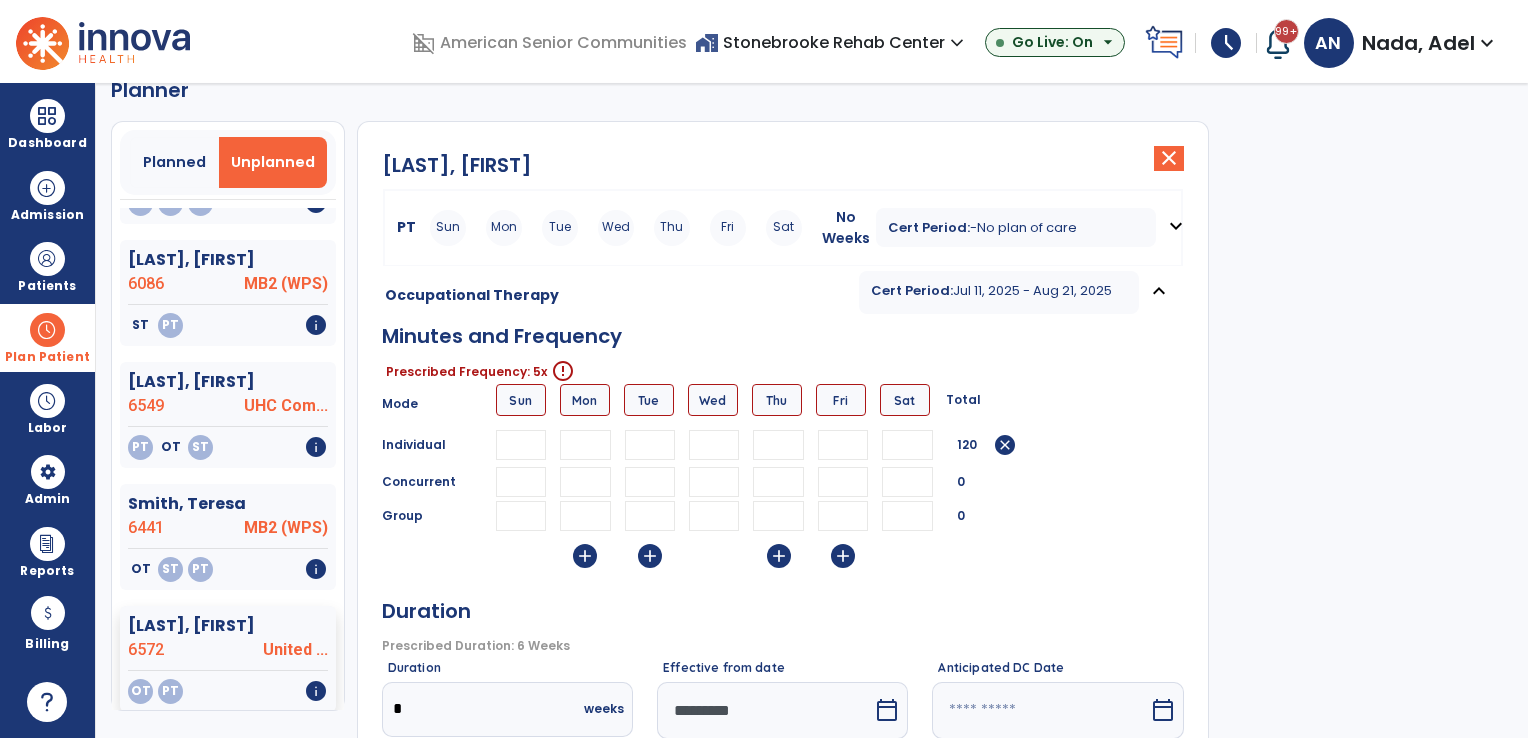 type on "**" 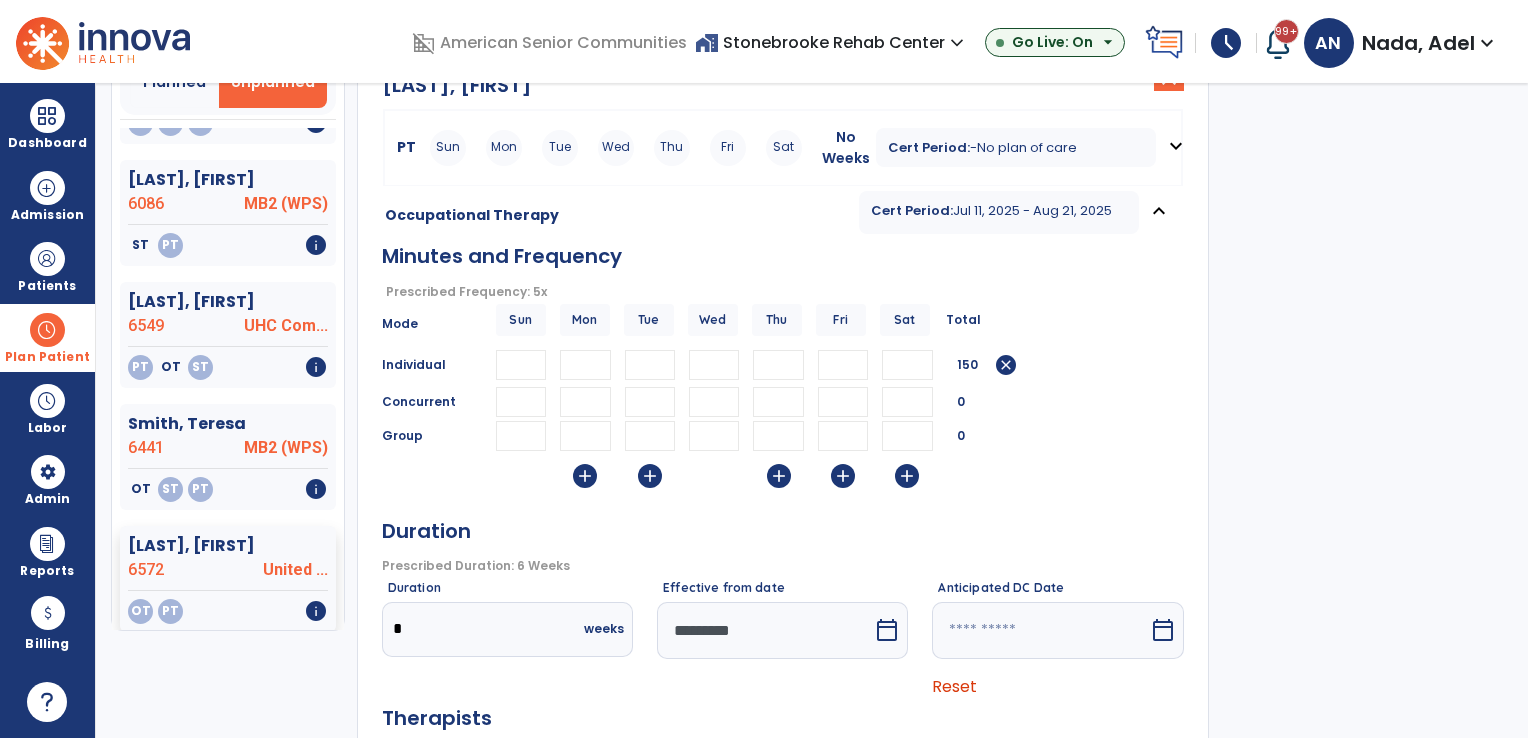 scroll, scrollTop: 333, scrollLeft: 0, axis: vertical 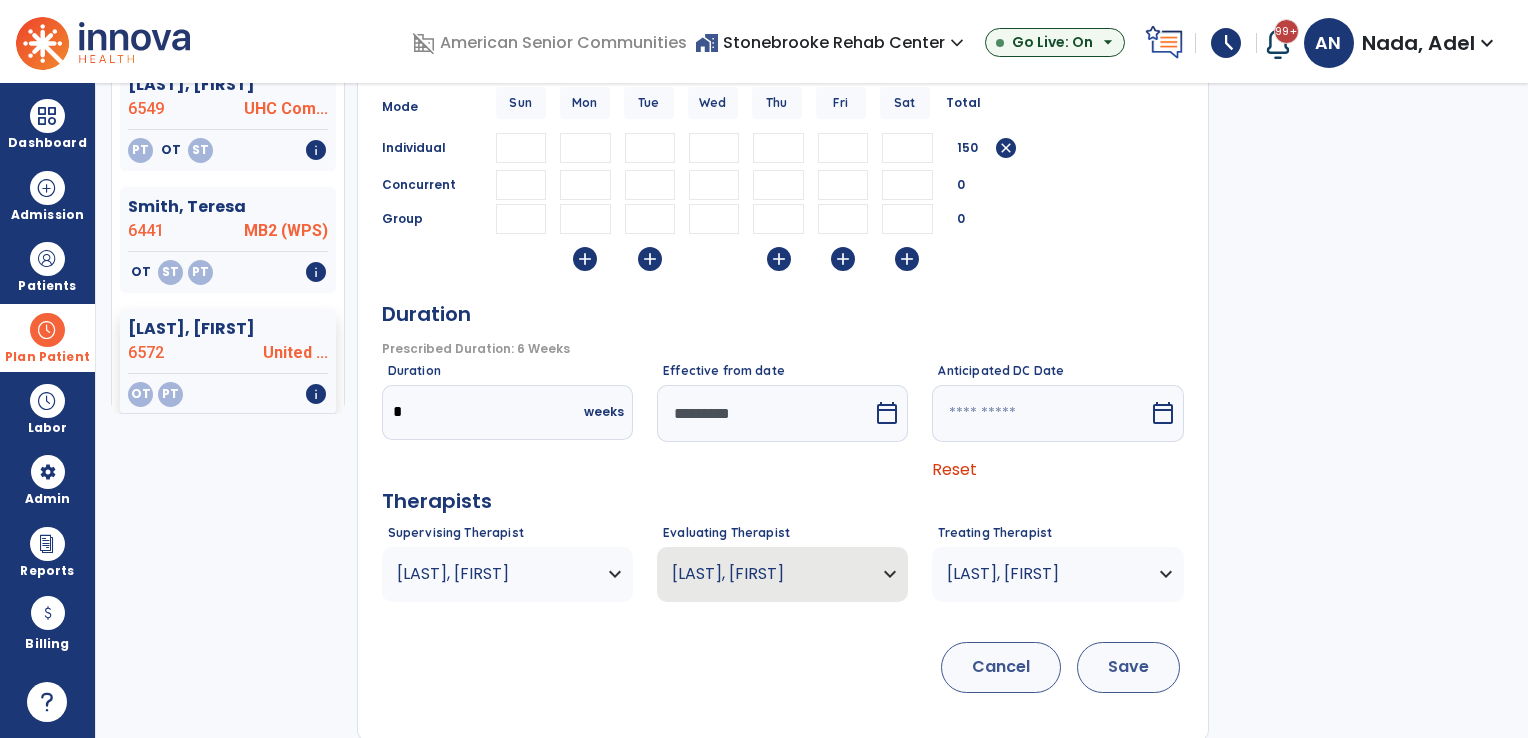 type on "**" 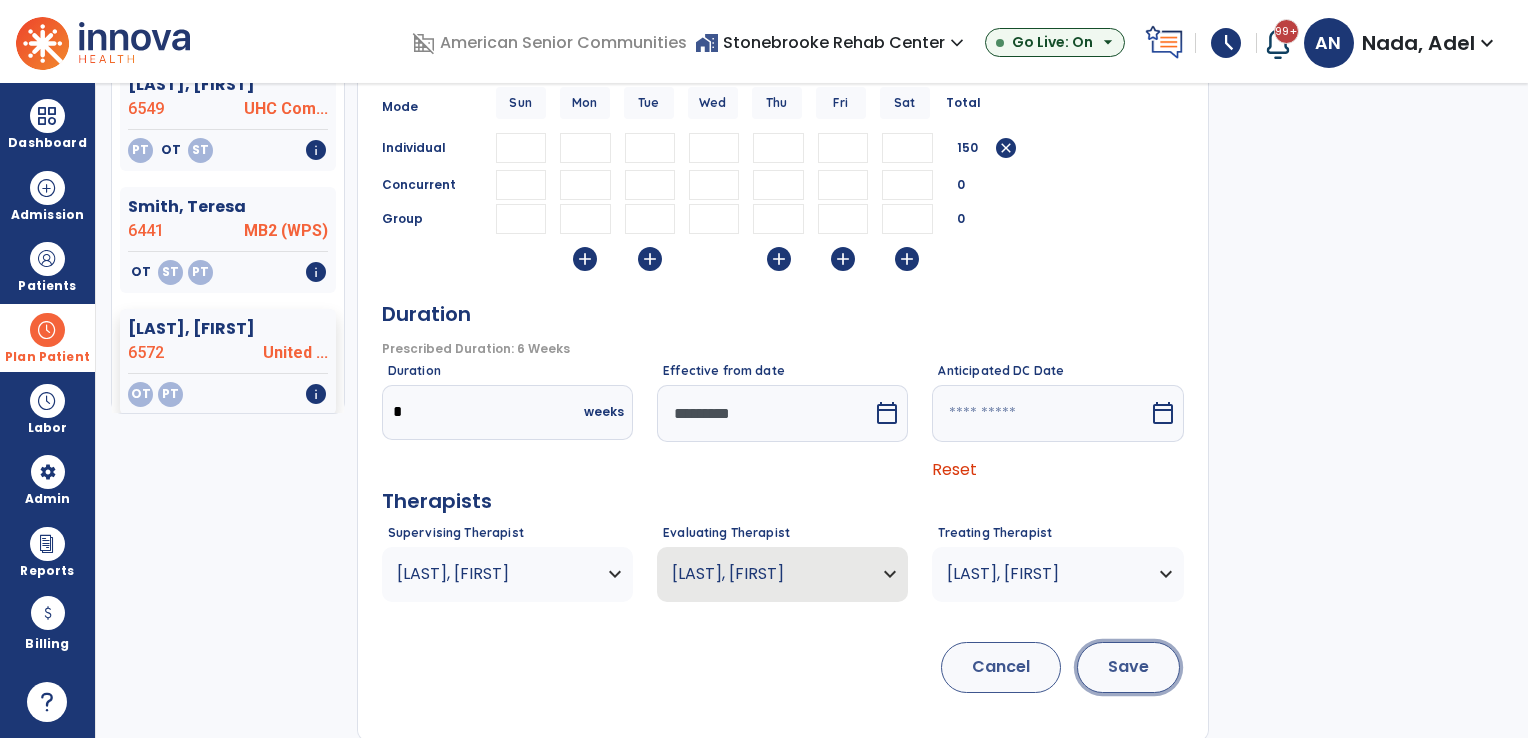 click on "Save" at bounding box center (1128, 667) 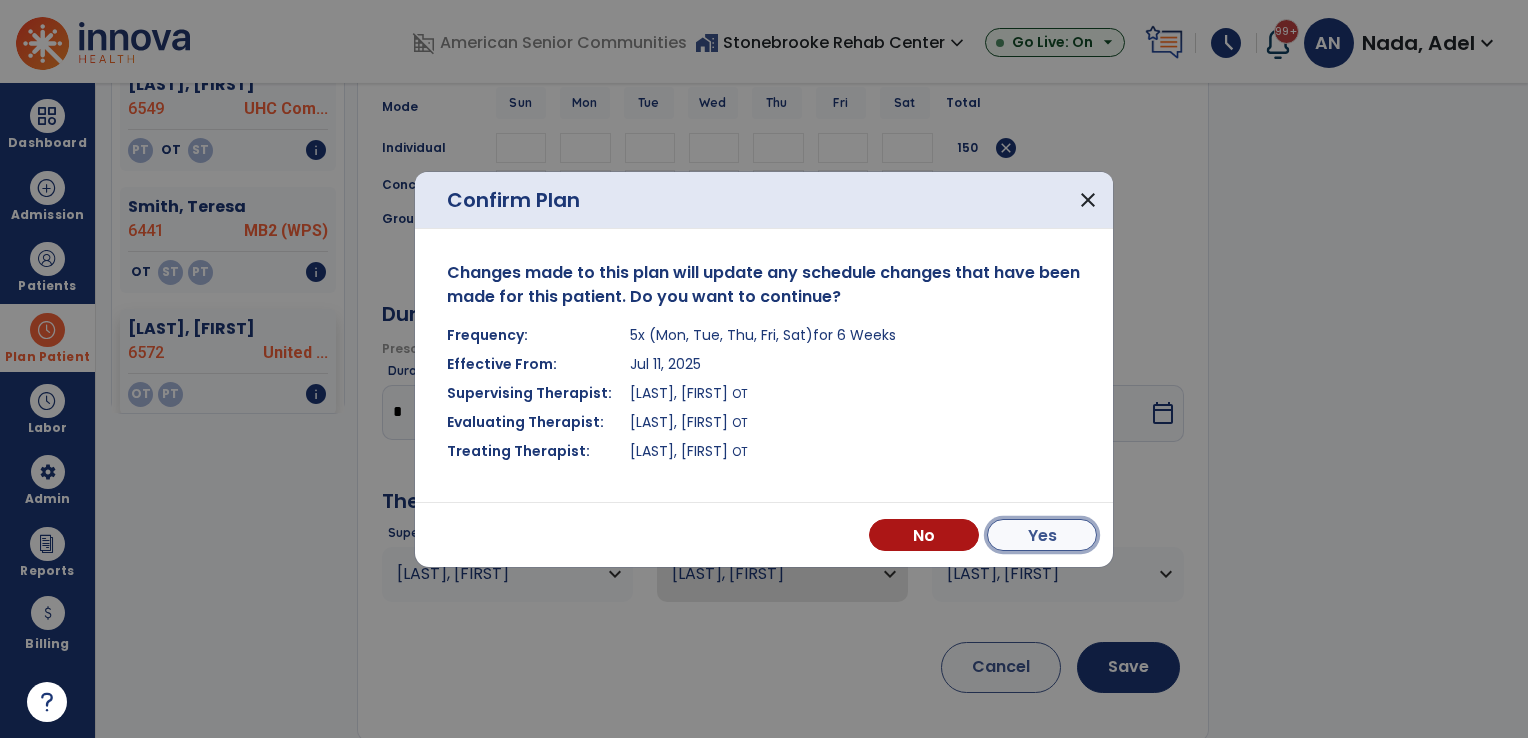 click on "Yes" at bounding box center [1042, 535] 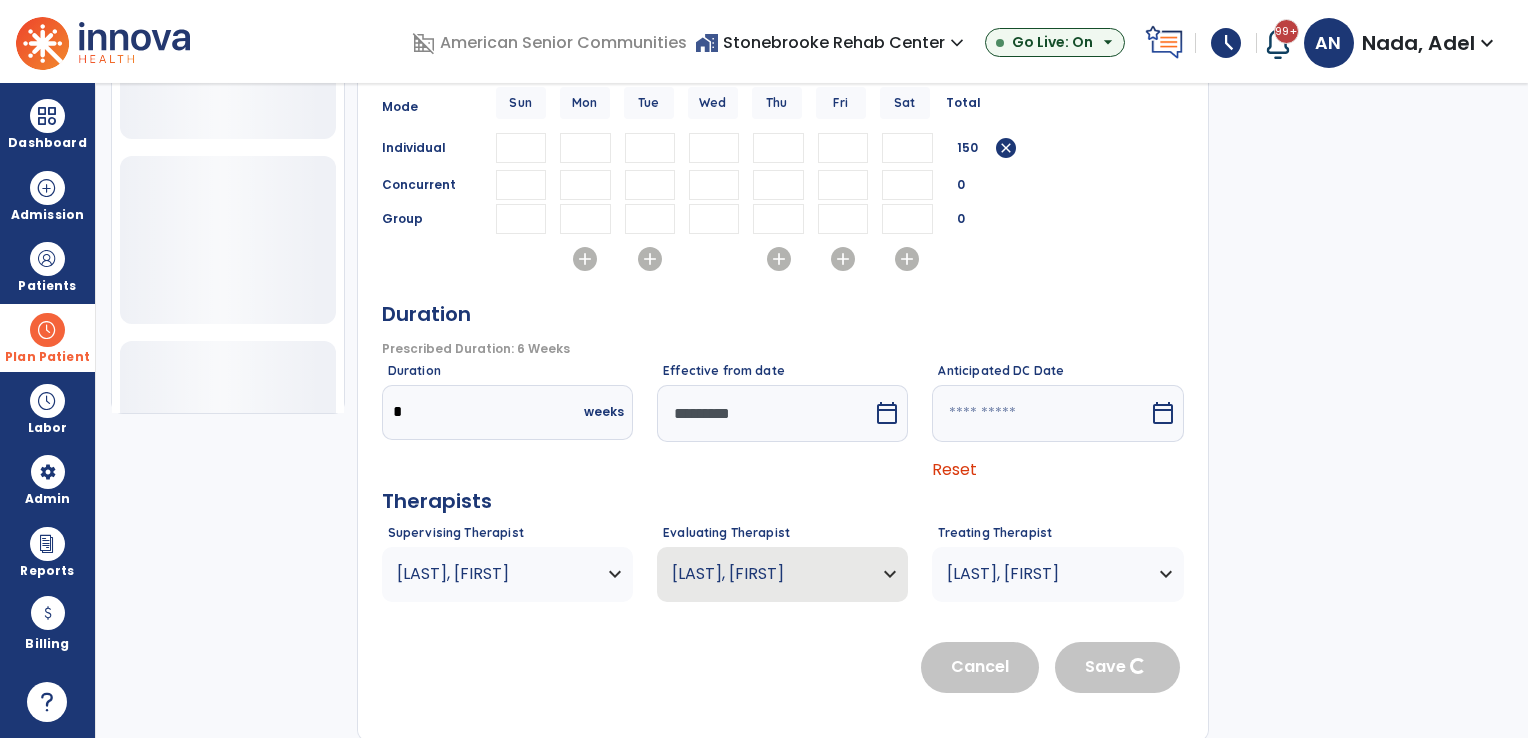 type 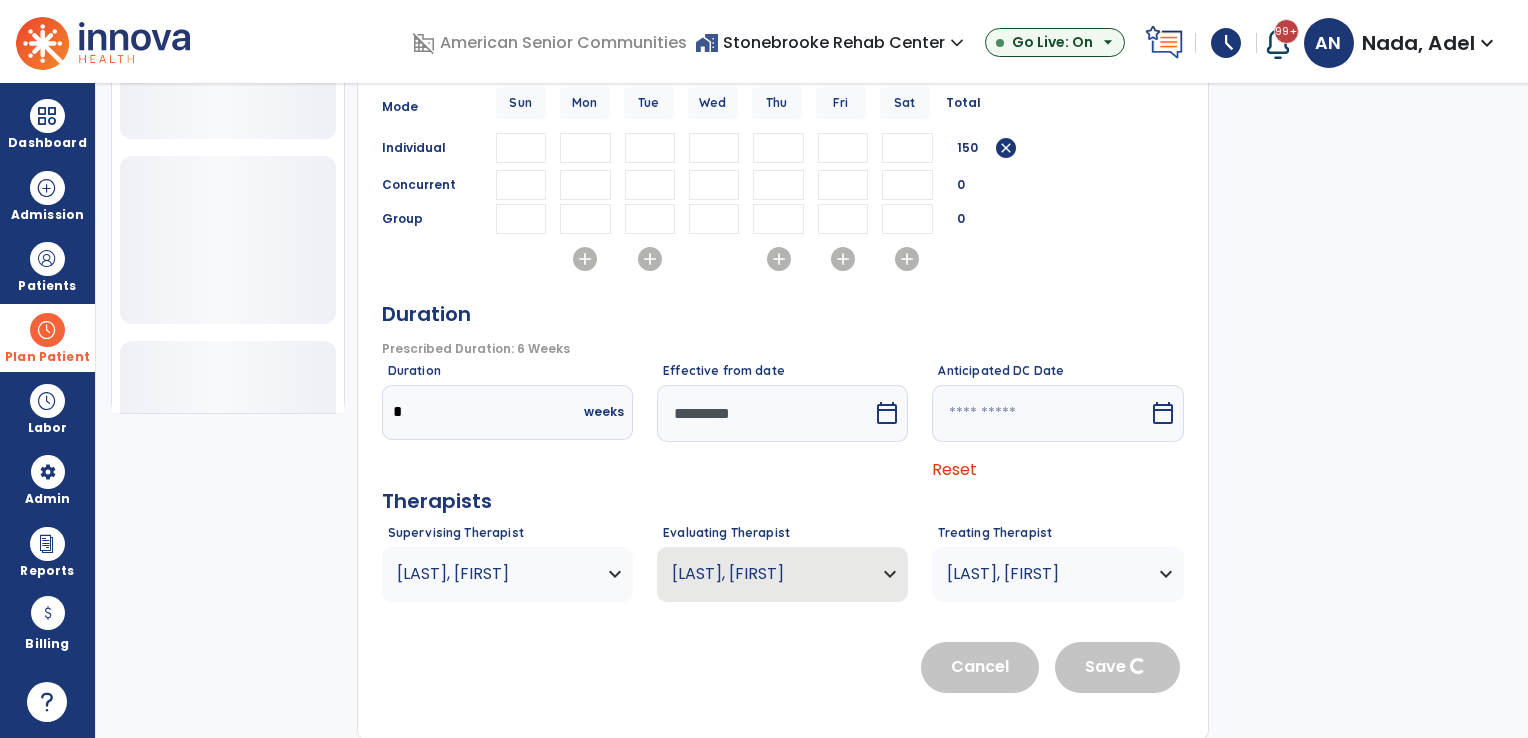 type 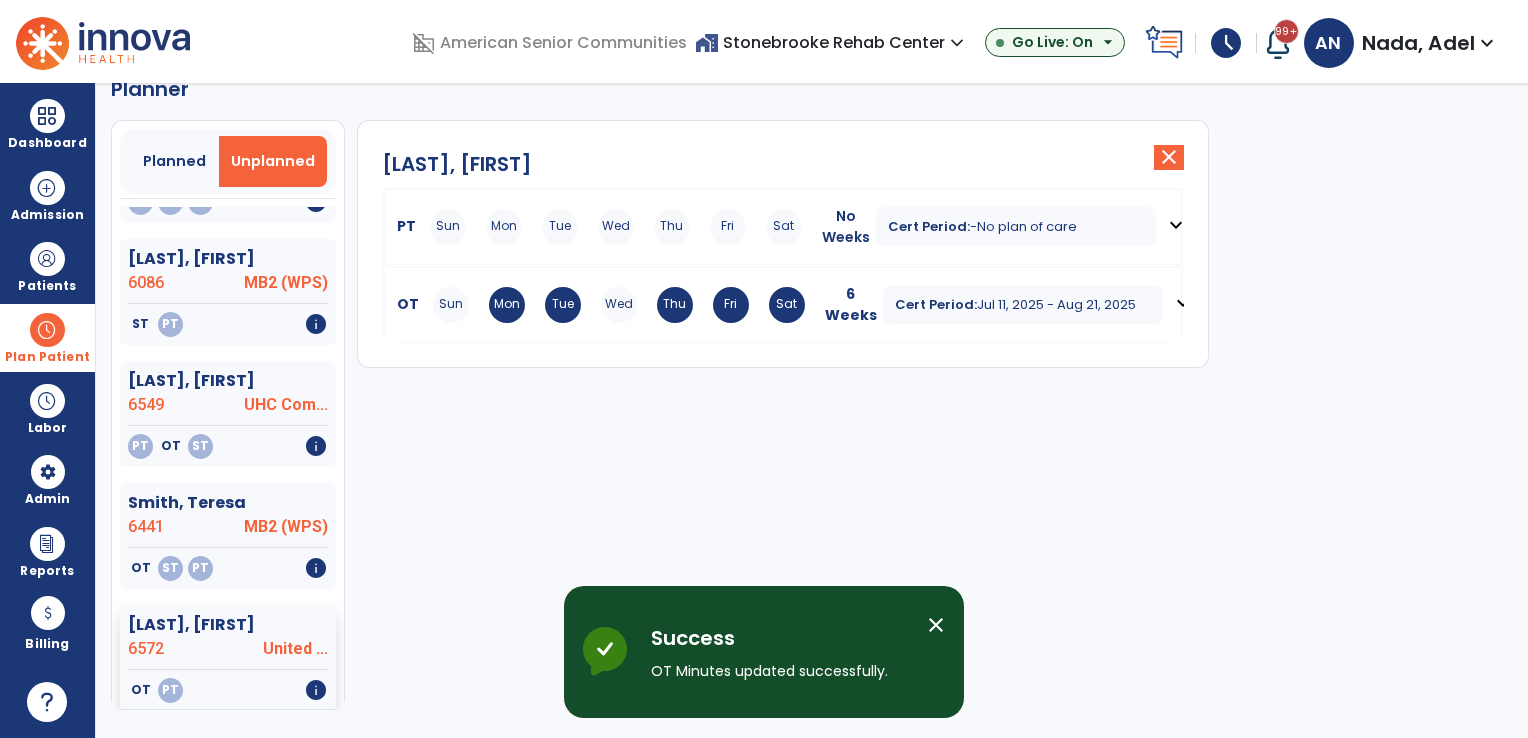 scroll, scrollTop: 36, scrollLeft: 0, axis: vertical 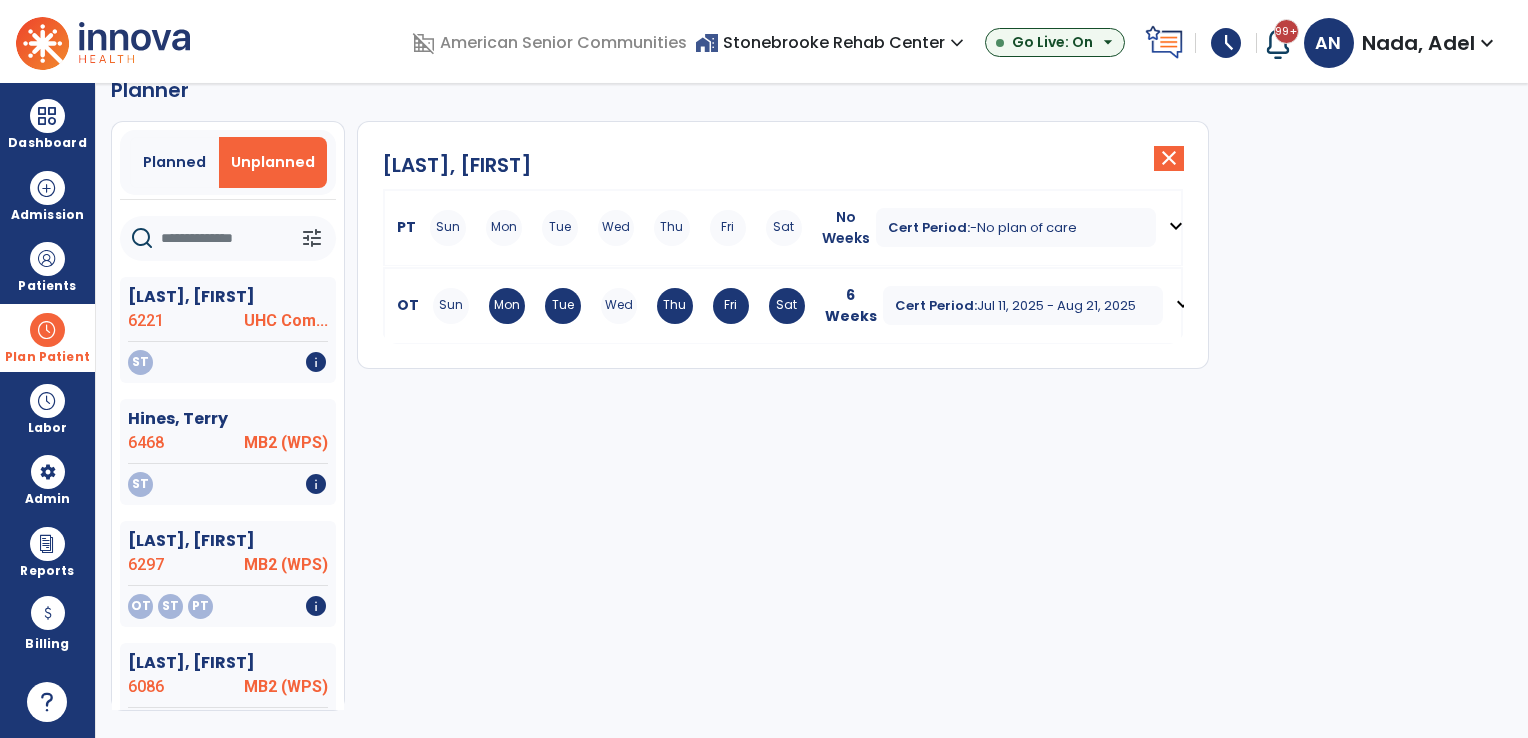 click at bounding box center [47, 330] 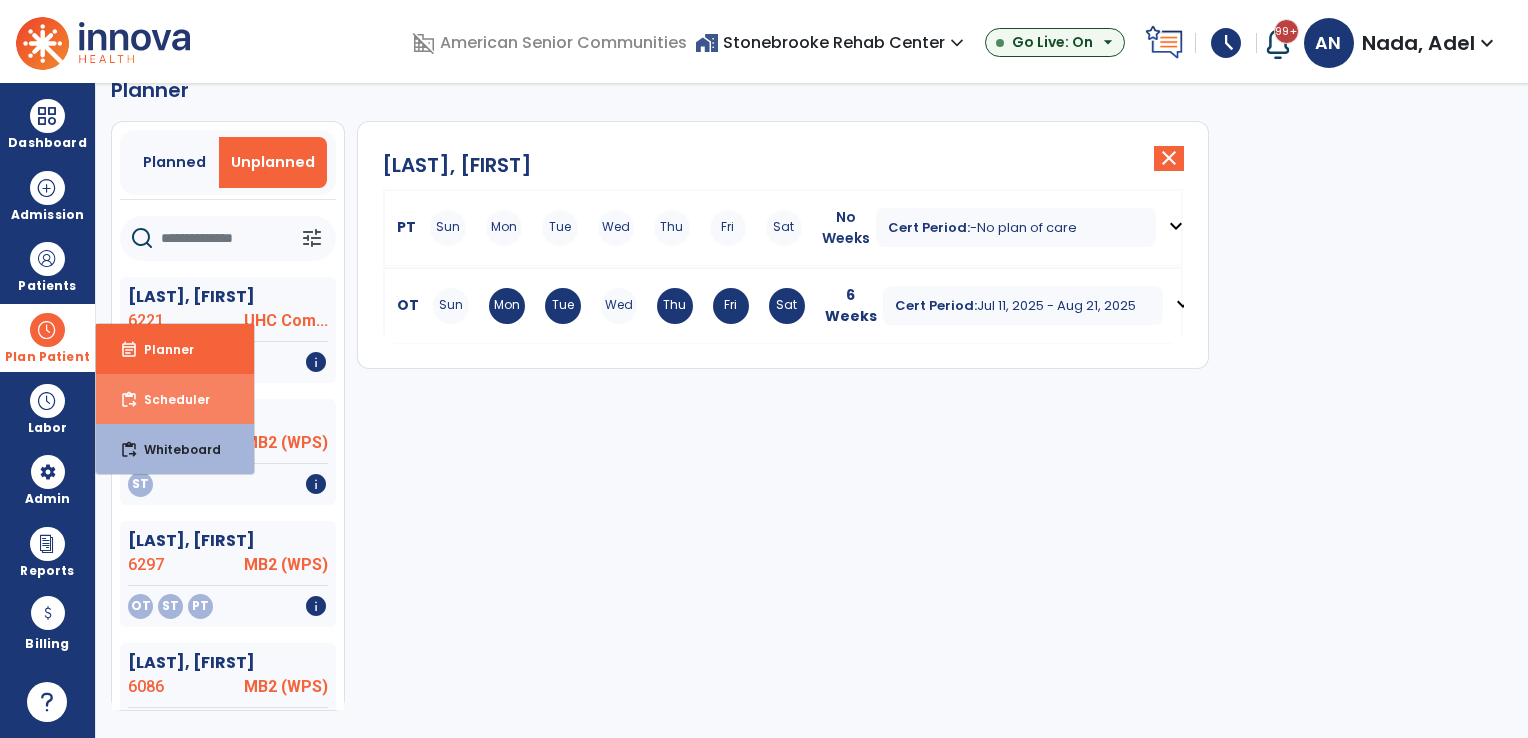 click on "Scheduler" at bounding box center [169, 399] 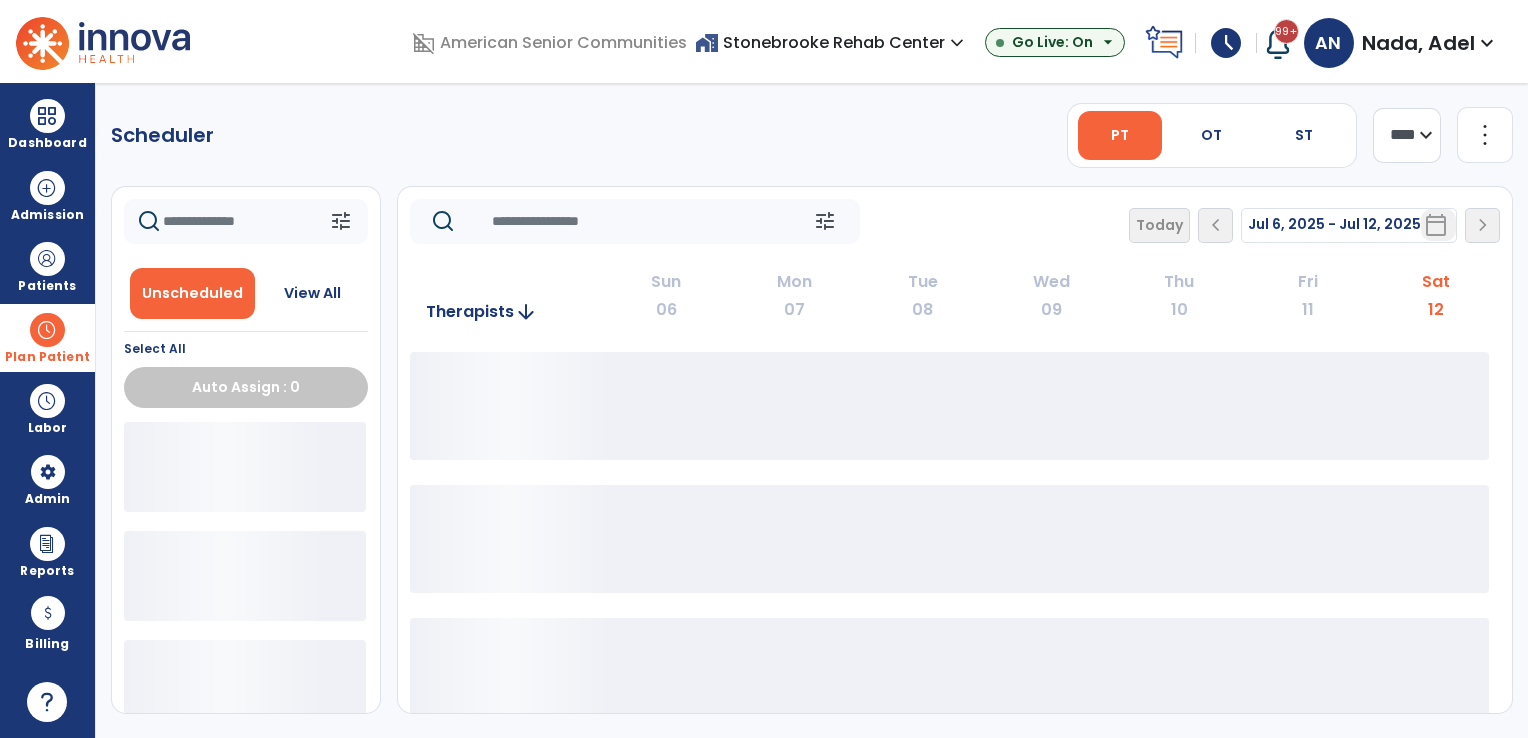 scroll, scrollTop: 0, scrollLeft: 0, axis: both 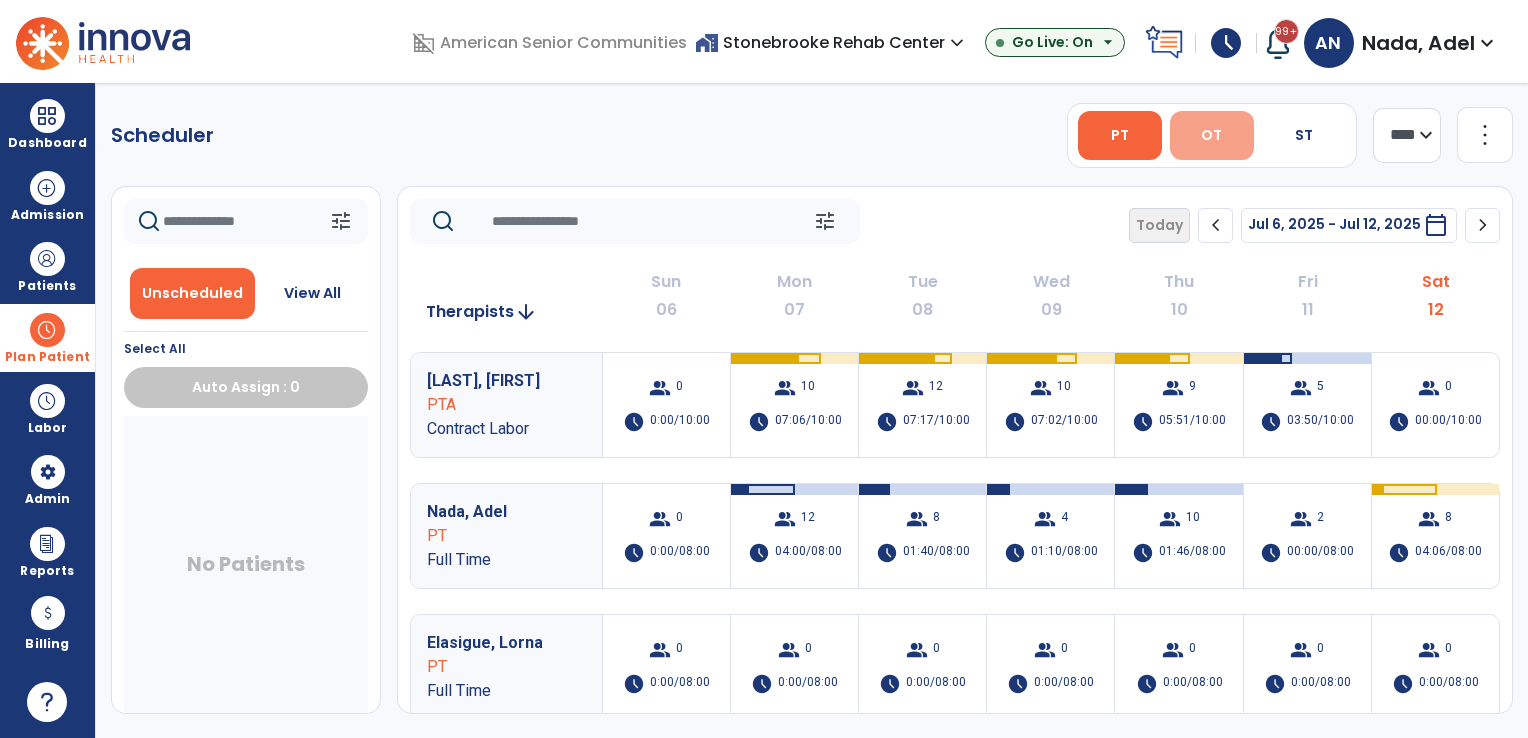 click on "OT" at bounding box center (1212, 135) 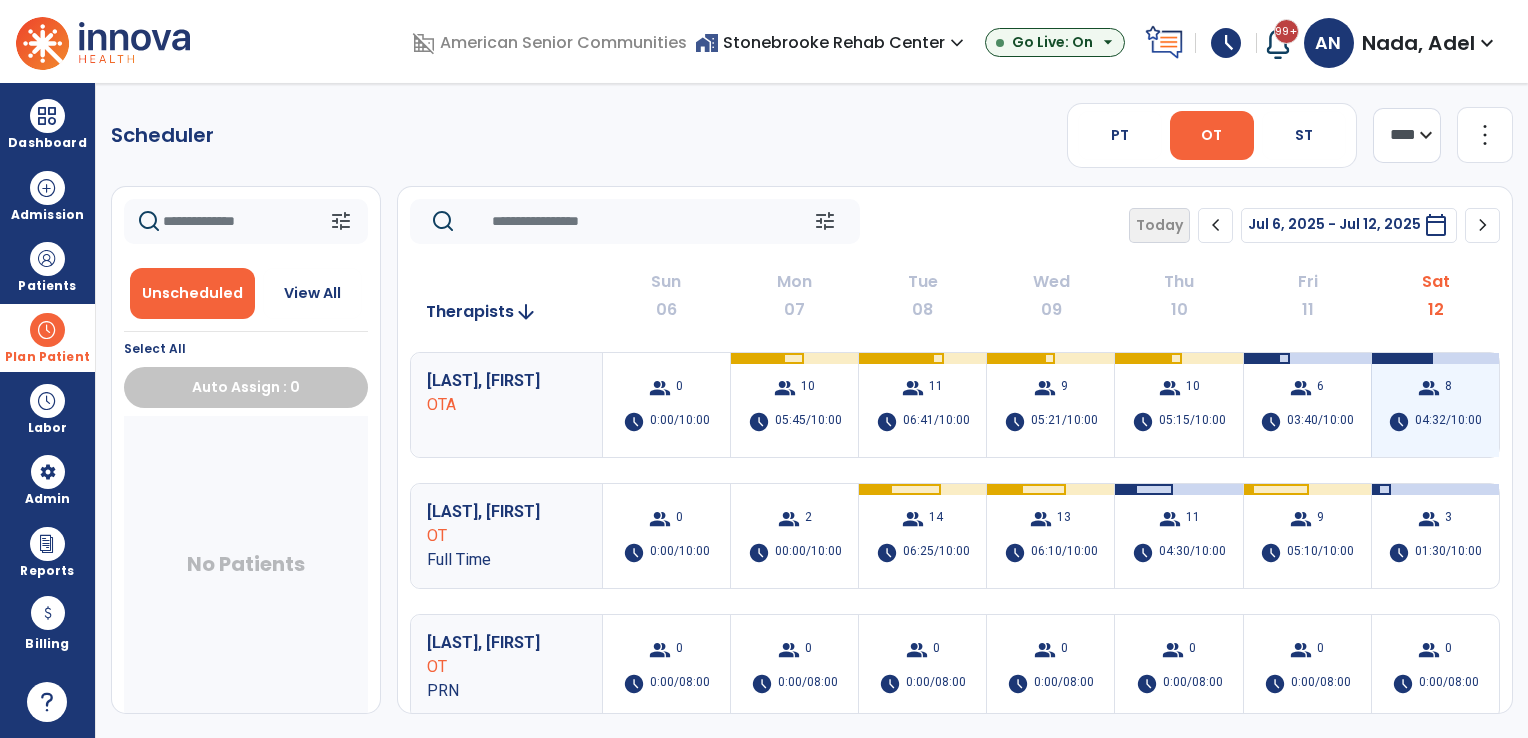 click on "group" at bounding box center (1429, 388) 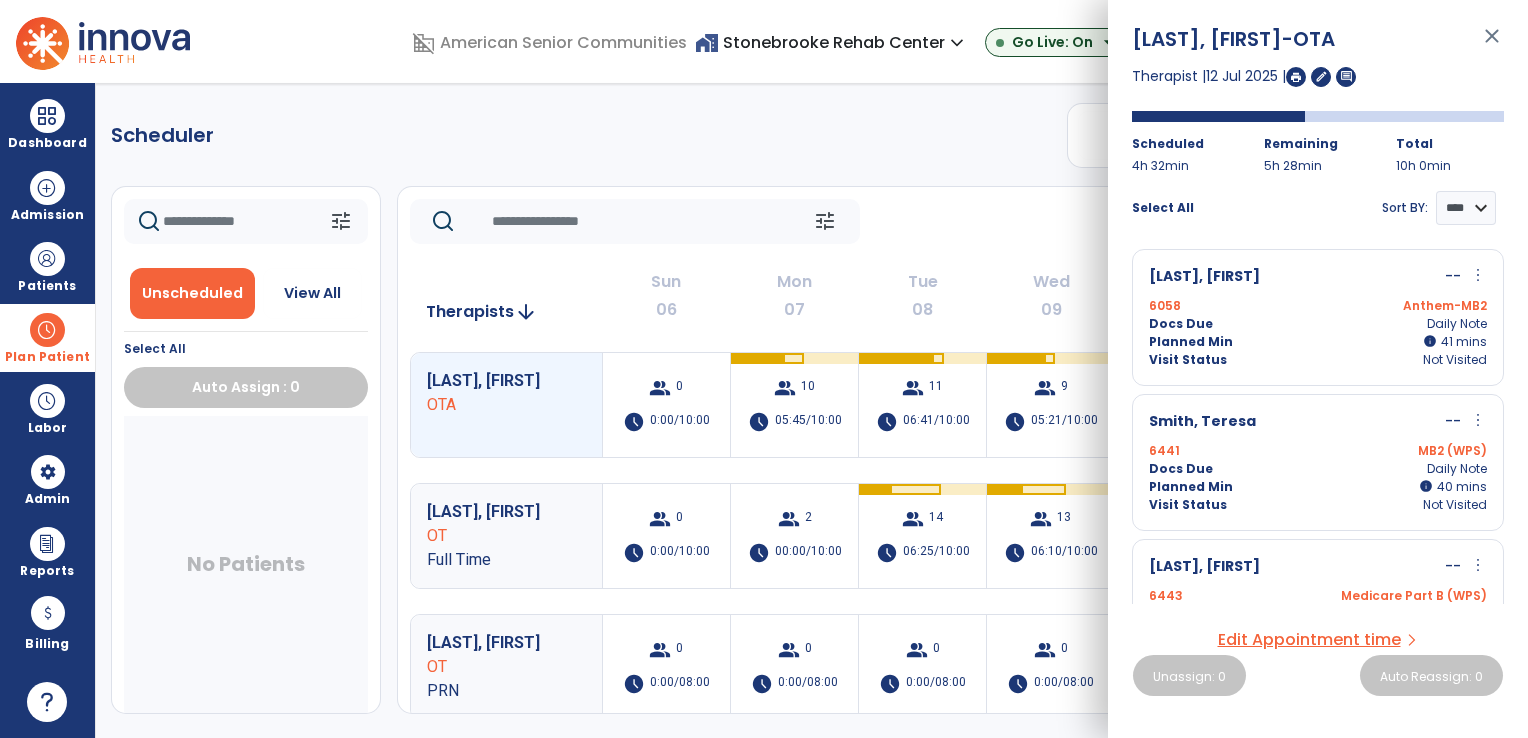 click on "Docs Due Daily Note" at bounding box center (1318, 324) 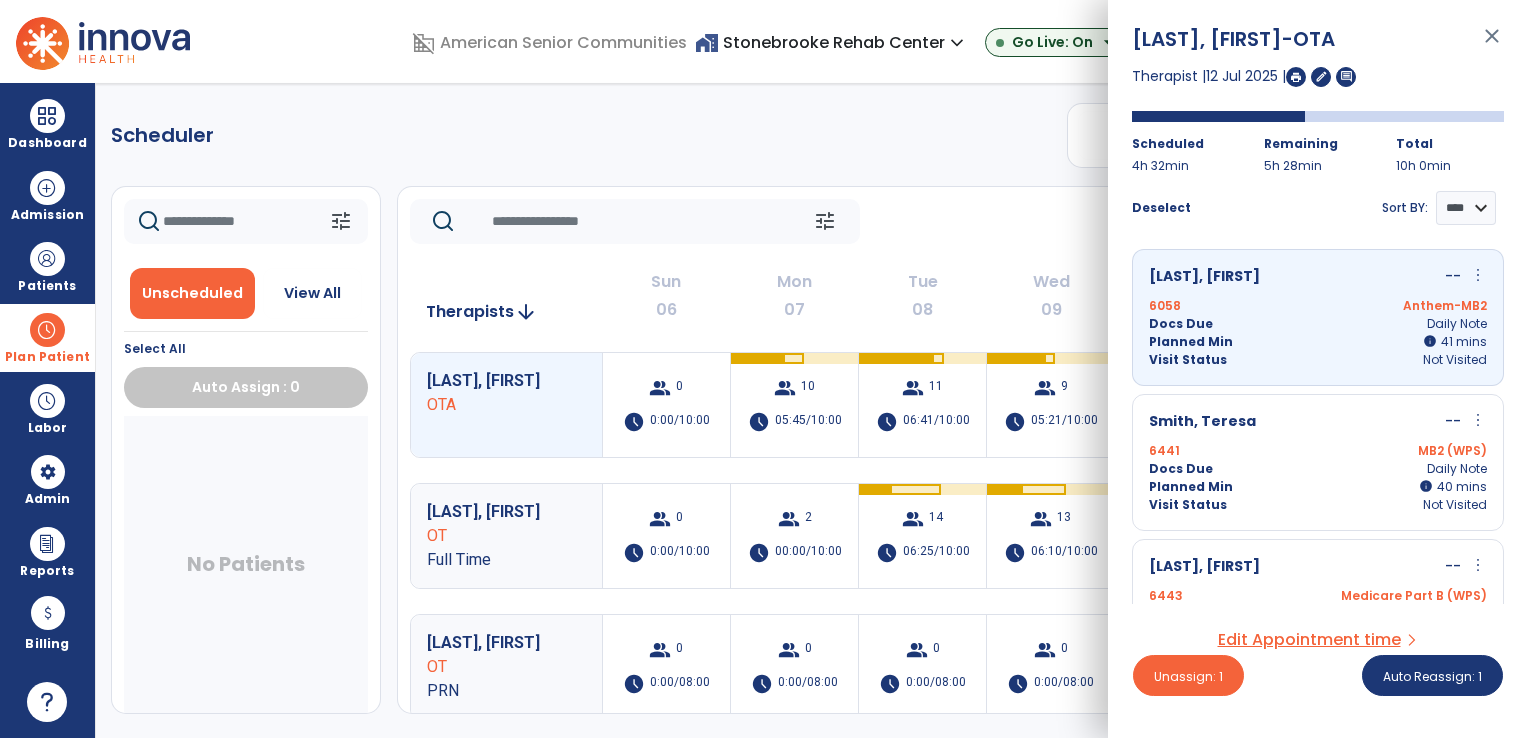 click on "[LAST], [FIRST]   --  more_vert  edit   Edit Session   alt_route   Split Minutes" at bounding box center [1318, 422] 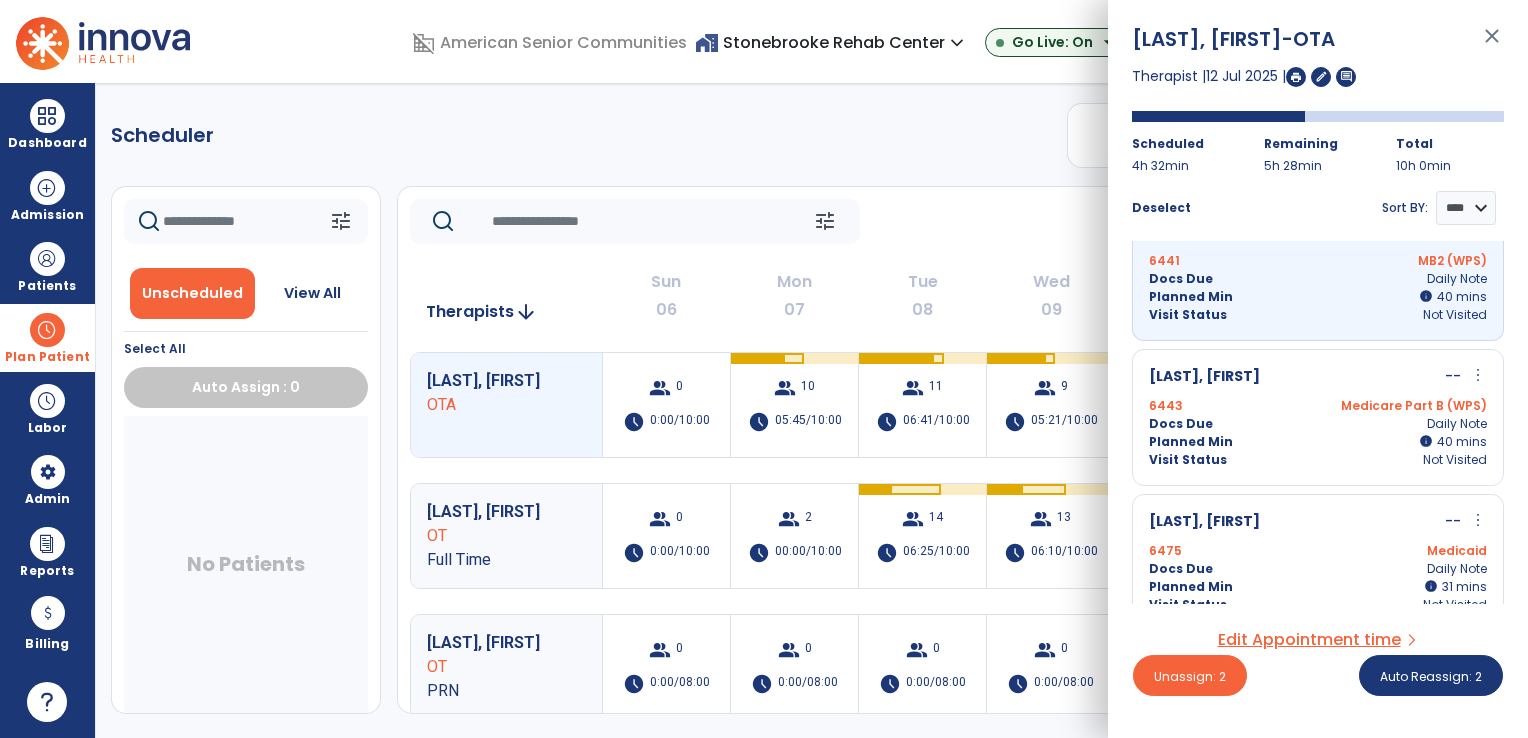 scroll, scrollTop: 200, scrollLeft: 0, axis: vertical 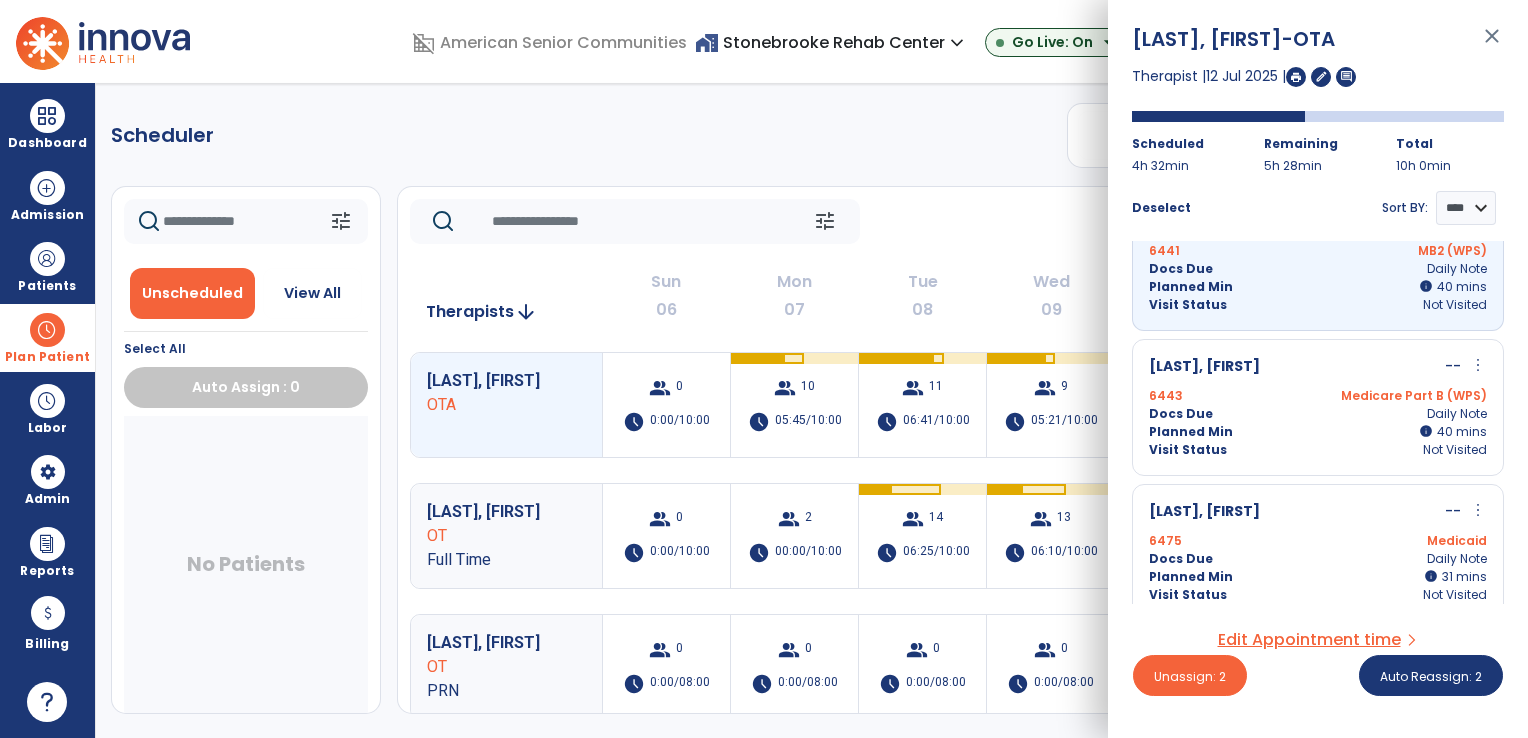 click on "Docs Due Daily Note" at bounding box center (1318, 414) 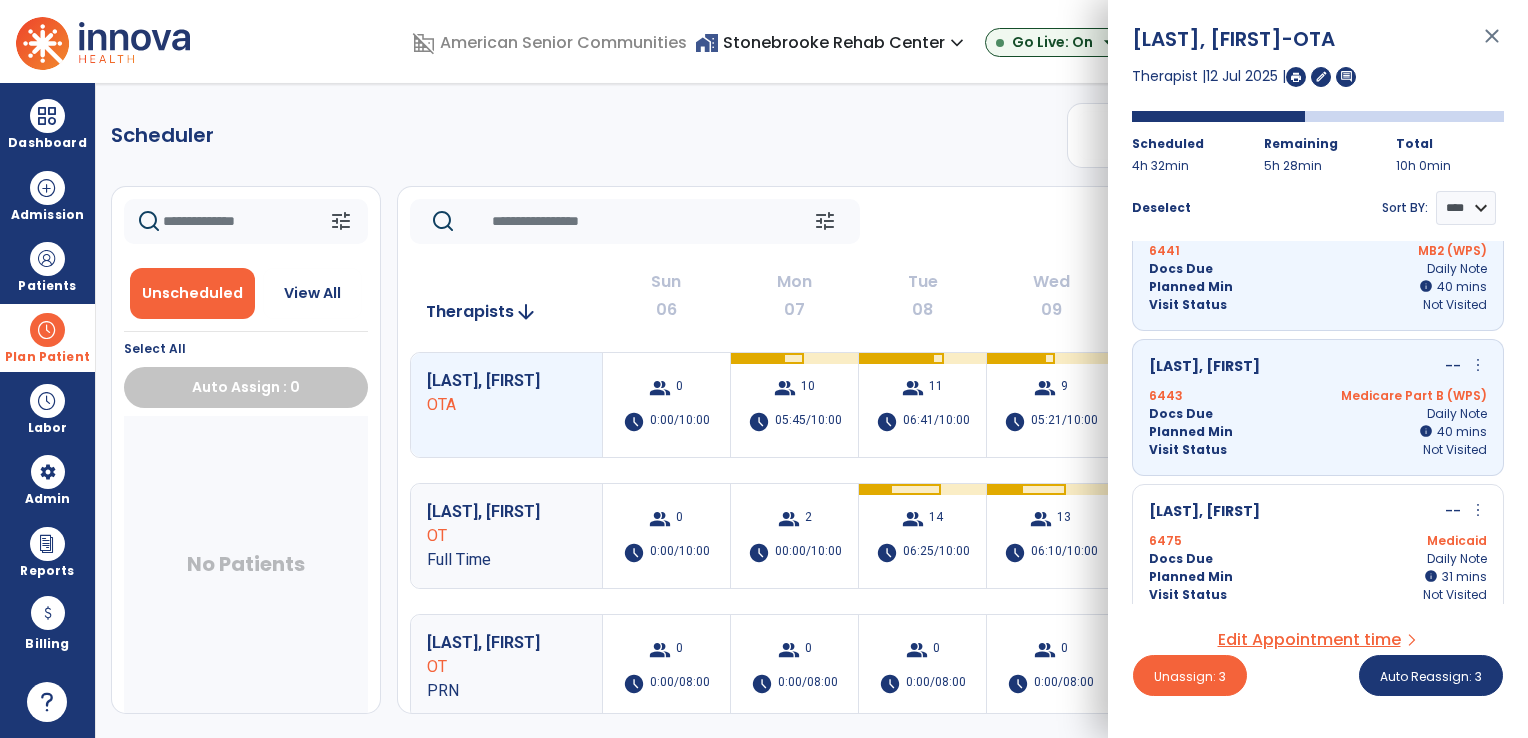 click on "[LAST], [FIRST]   --  more_vert  edit   Edit Session   alt_route   Split Minutes  6475 Medicaid  Docs Due Daily Note   Planned Min  info   31 I 31 mins  Visit Status  Not Visited" at bounding box center [1318, 552] 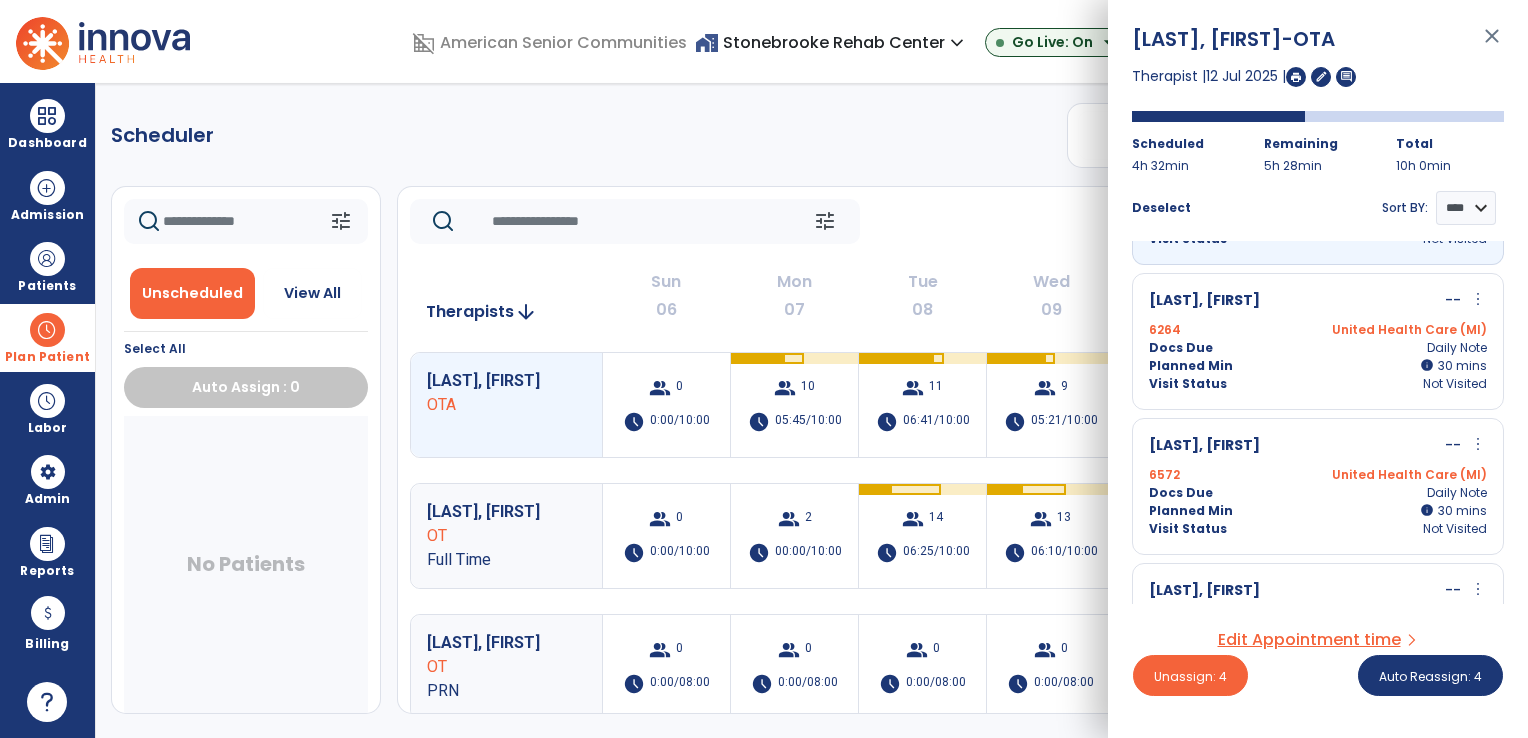 scroll, scrollTop: 600, scrollLeft: 0, axis: vertical 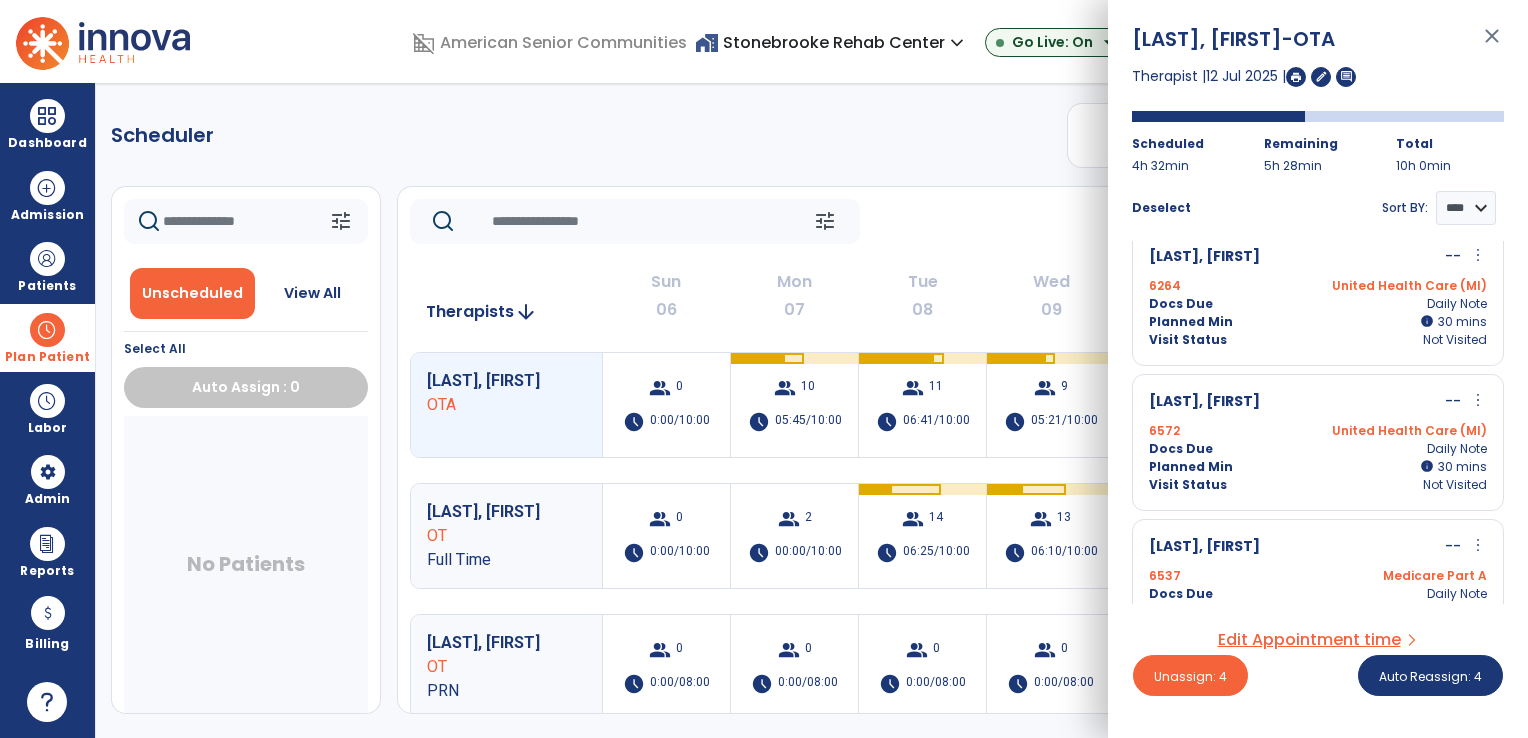 click on "Planned Min  info   30 I 30 mins" at bounding box center [1318, 322] 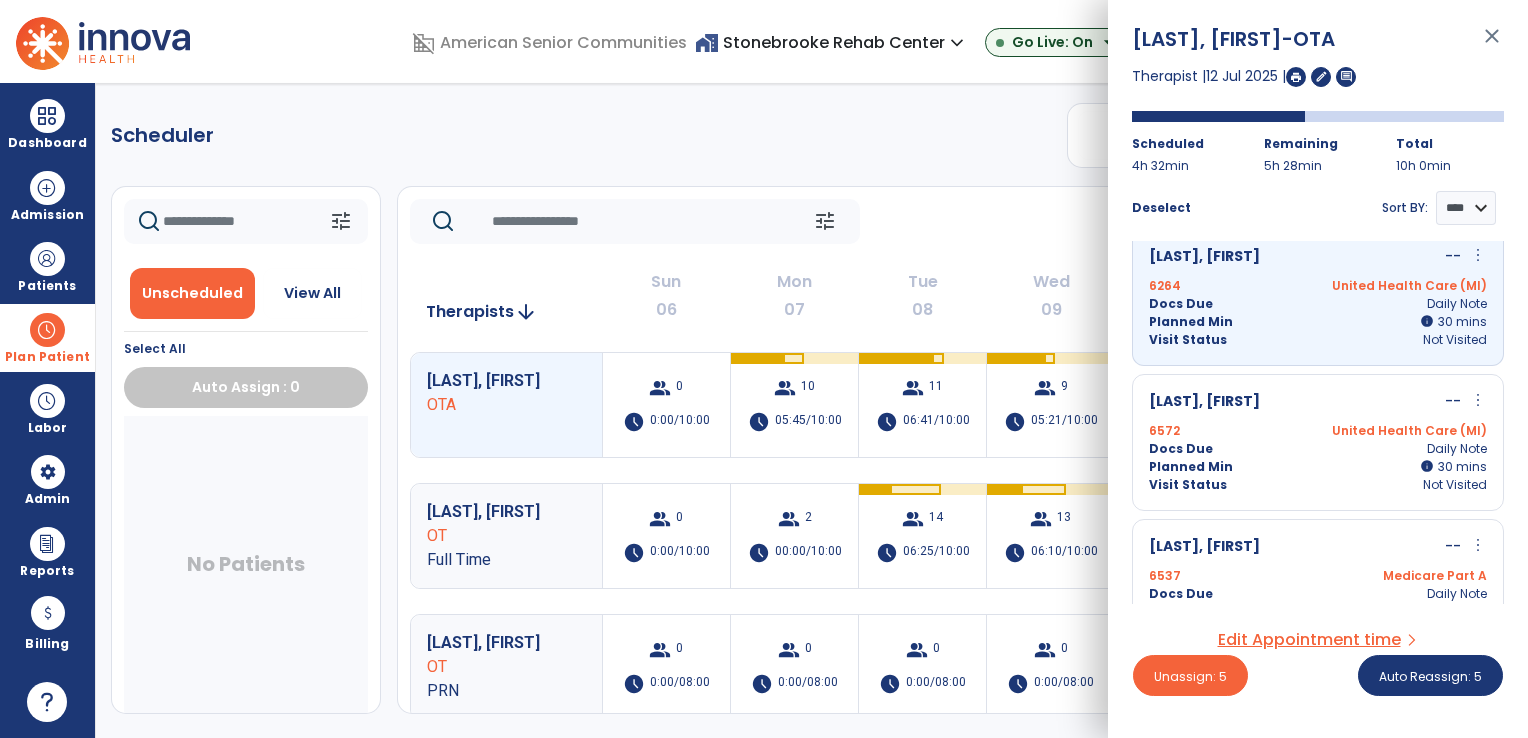 click on "[LAST], [FIRST]   --  more_vert  edit   Edit Session   alt_route   Split Minutes  6572 United Health Care (MI)  Docs Due Daily Note   Planned Min  info   30 I 30 mins  Visit Status  Not Visited" at bounding box center [1318, 442] 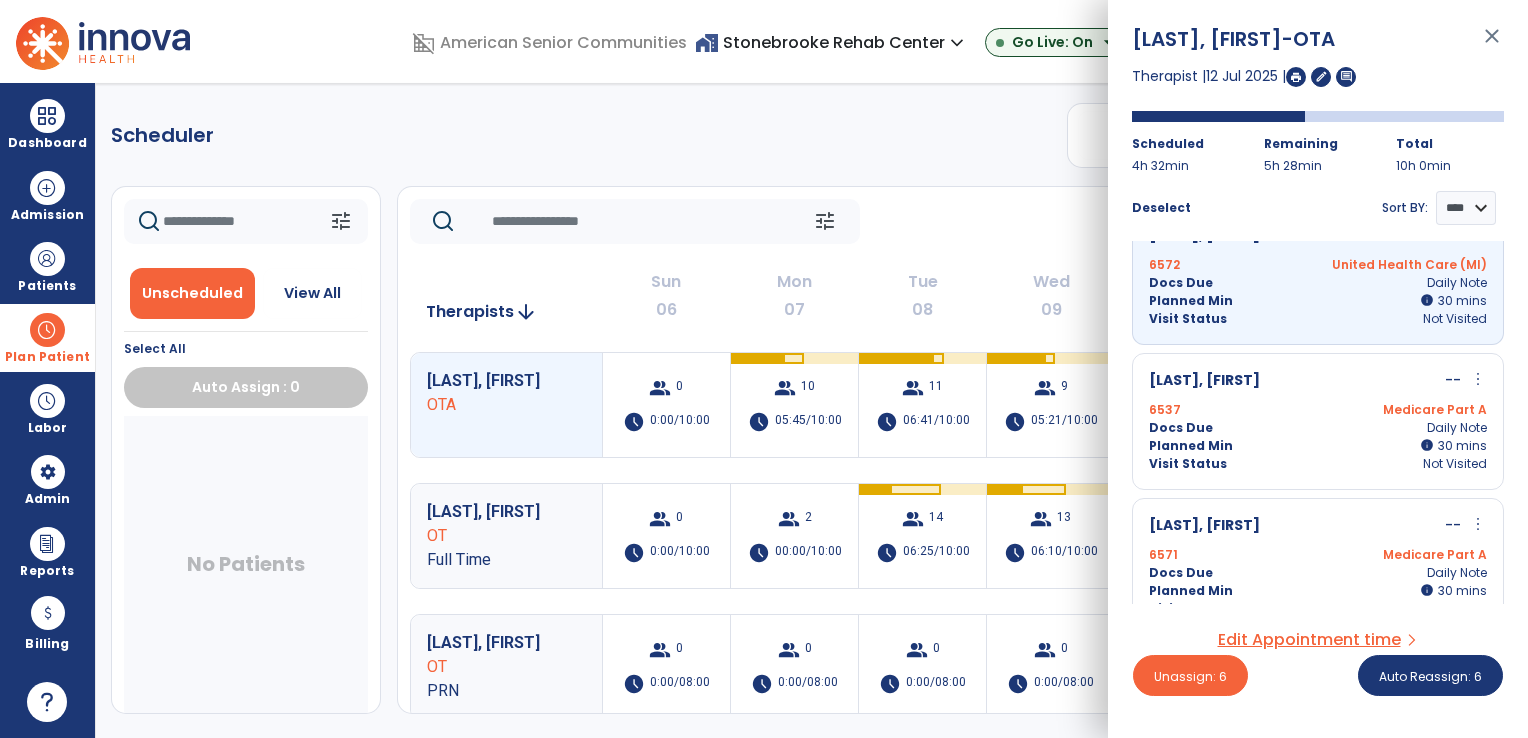 scroll, scrollTop: 792, scrollLeft: 0, axis: vertical 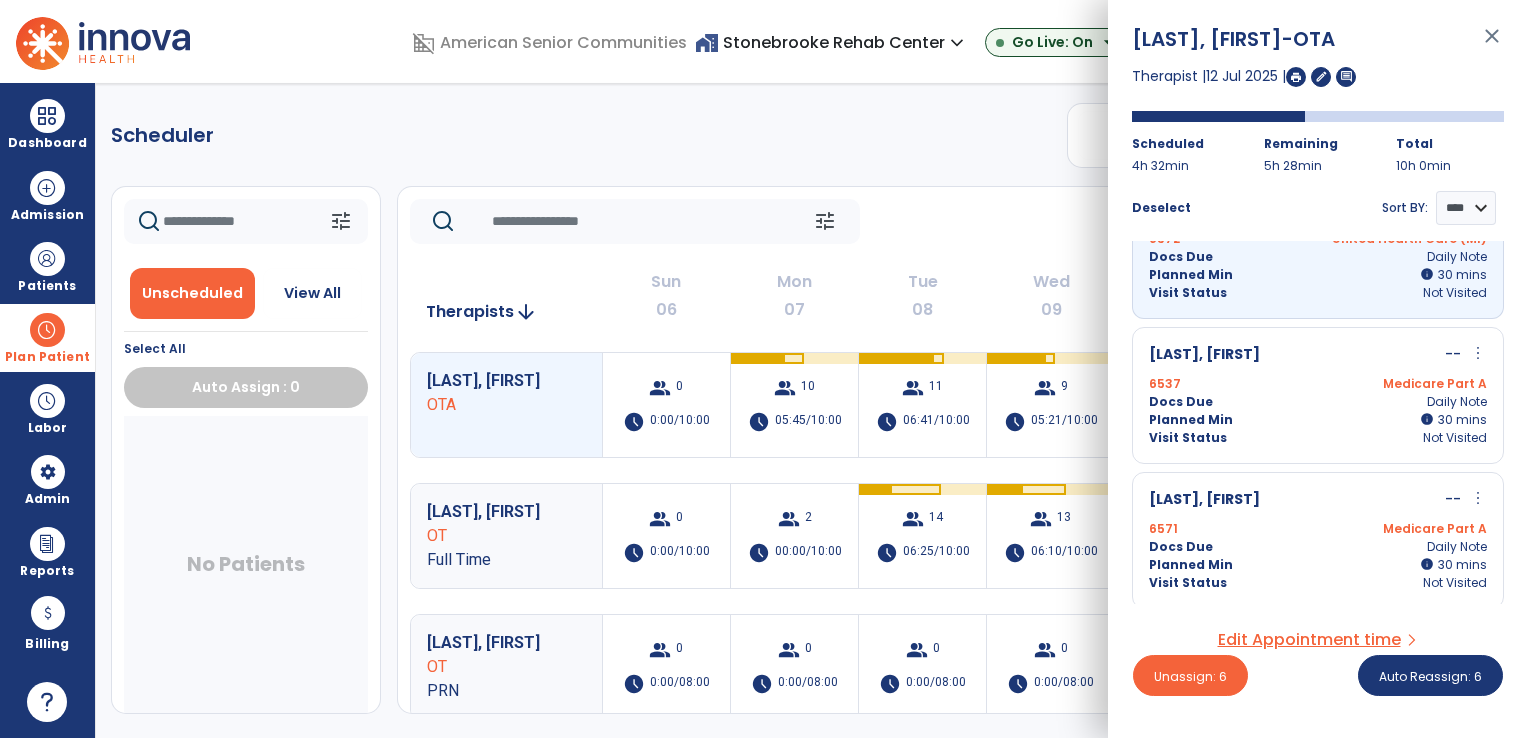 click on "Docs Due Daily Note" at bounding box center [1318, 402] 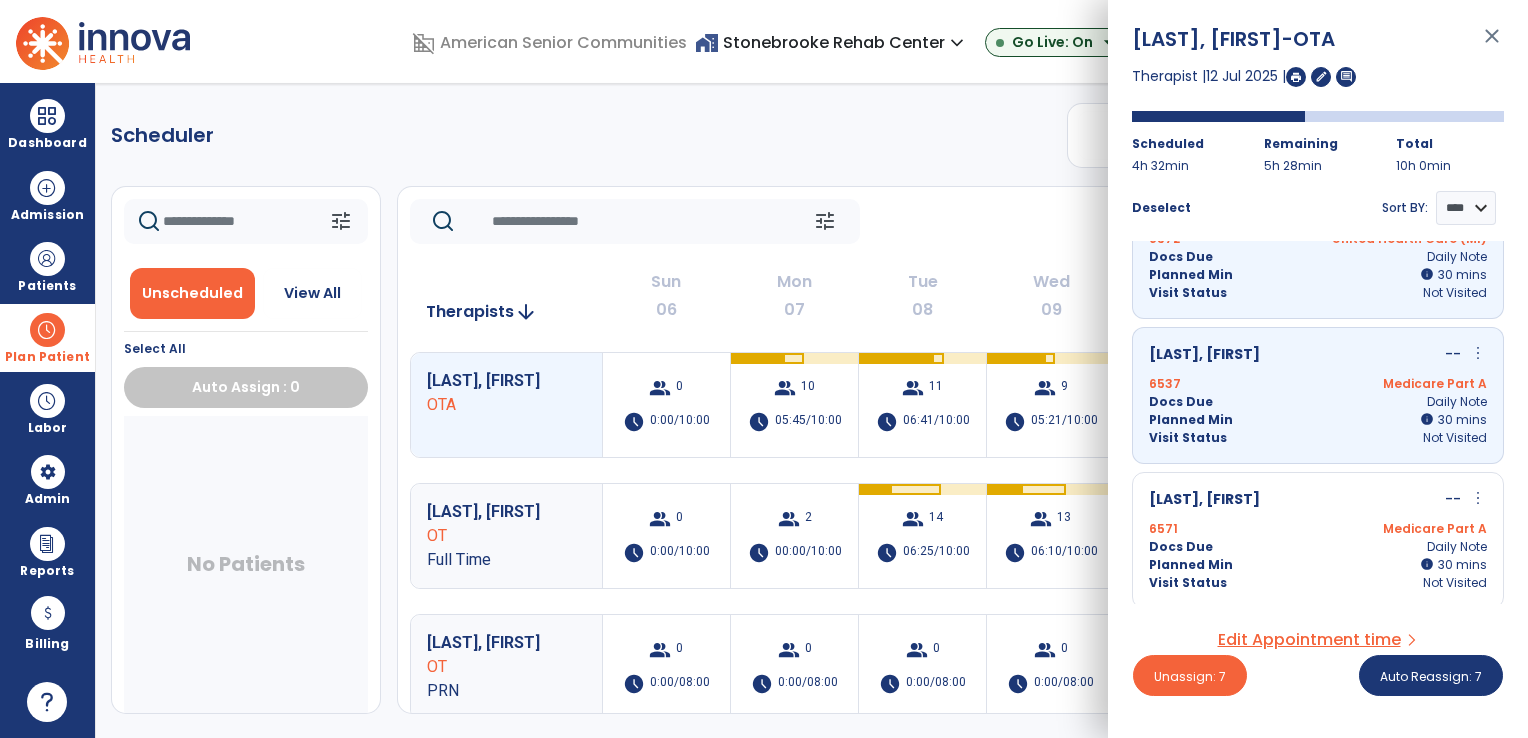 click on "[LAST], [FIRST]   --  more_vert  edit   Edit Session   alt_route   Split Minutes" at bounding box center (1318, 500) 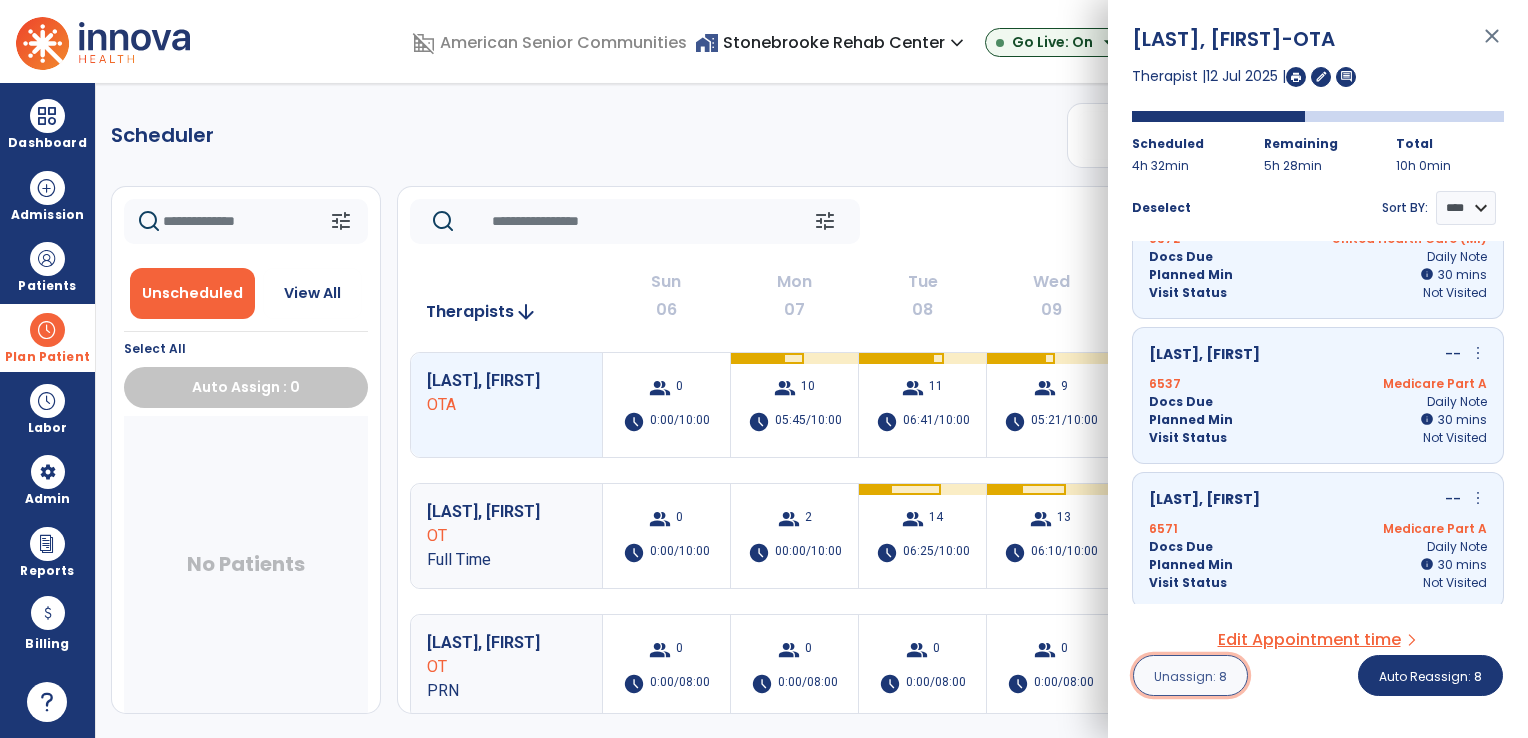 click on "Unassign: 8" at bounding box center [1190, 676] 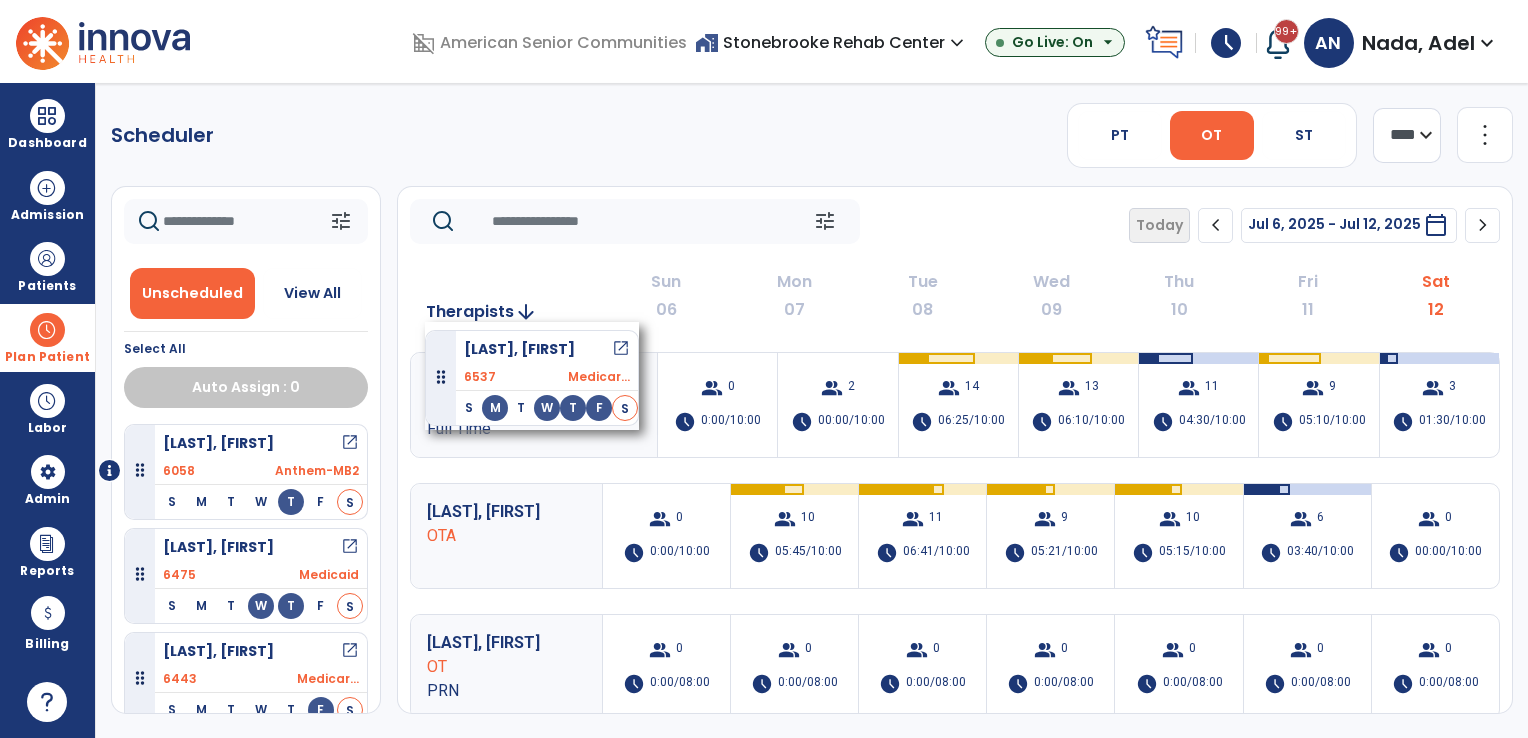 drag, startPoint x: 228, startPoint y: 462, endPoint x: 425, endPoint y: 322, distance: 241.67953 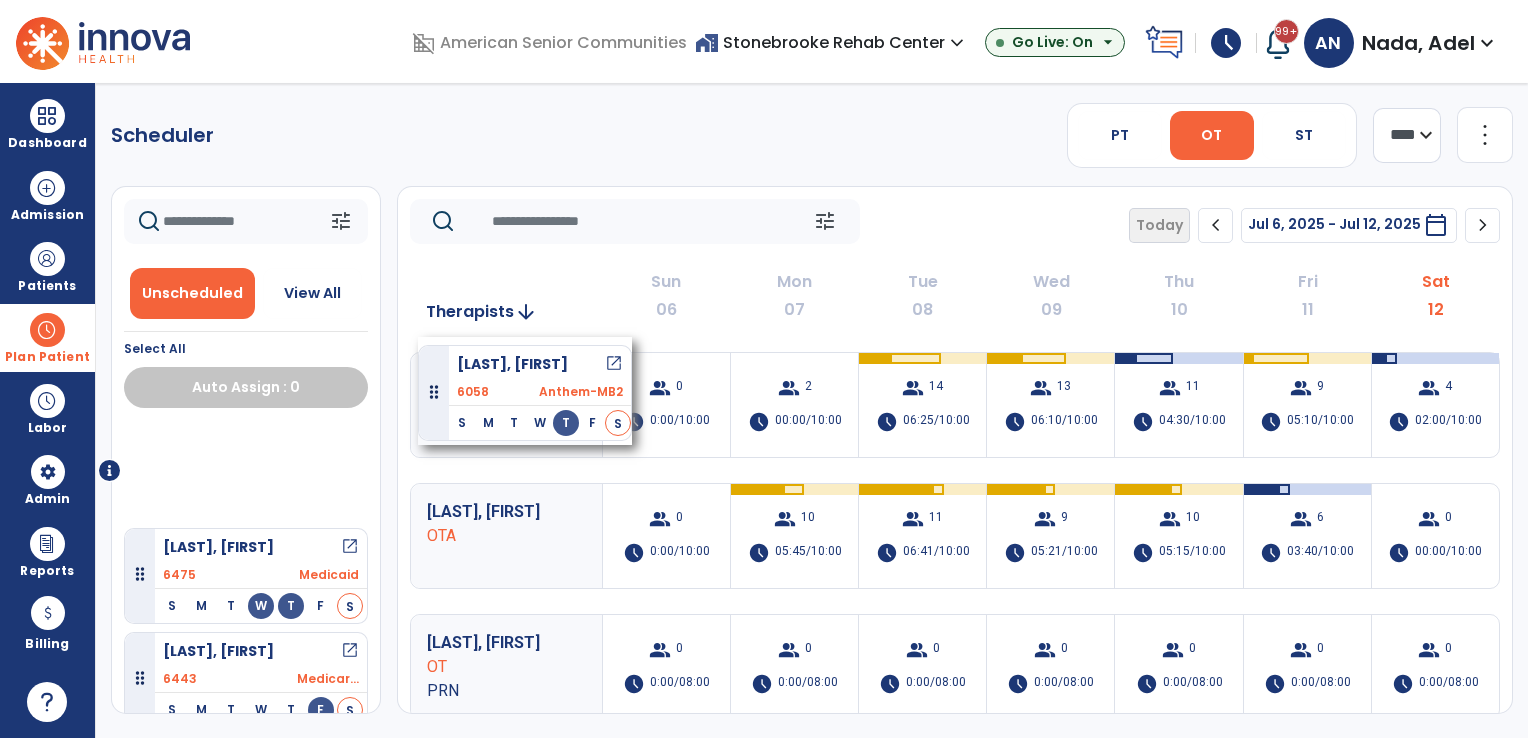 drag, startPoint x: 192, startPoint y: 468, endPoint x: 418, endPoint y: 337, distance: 261.22214 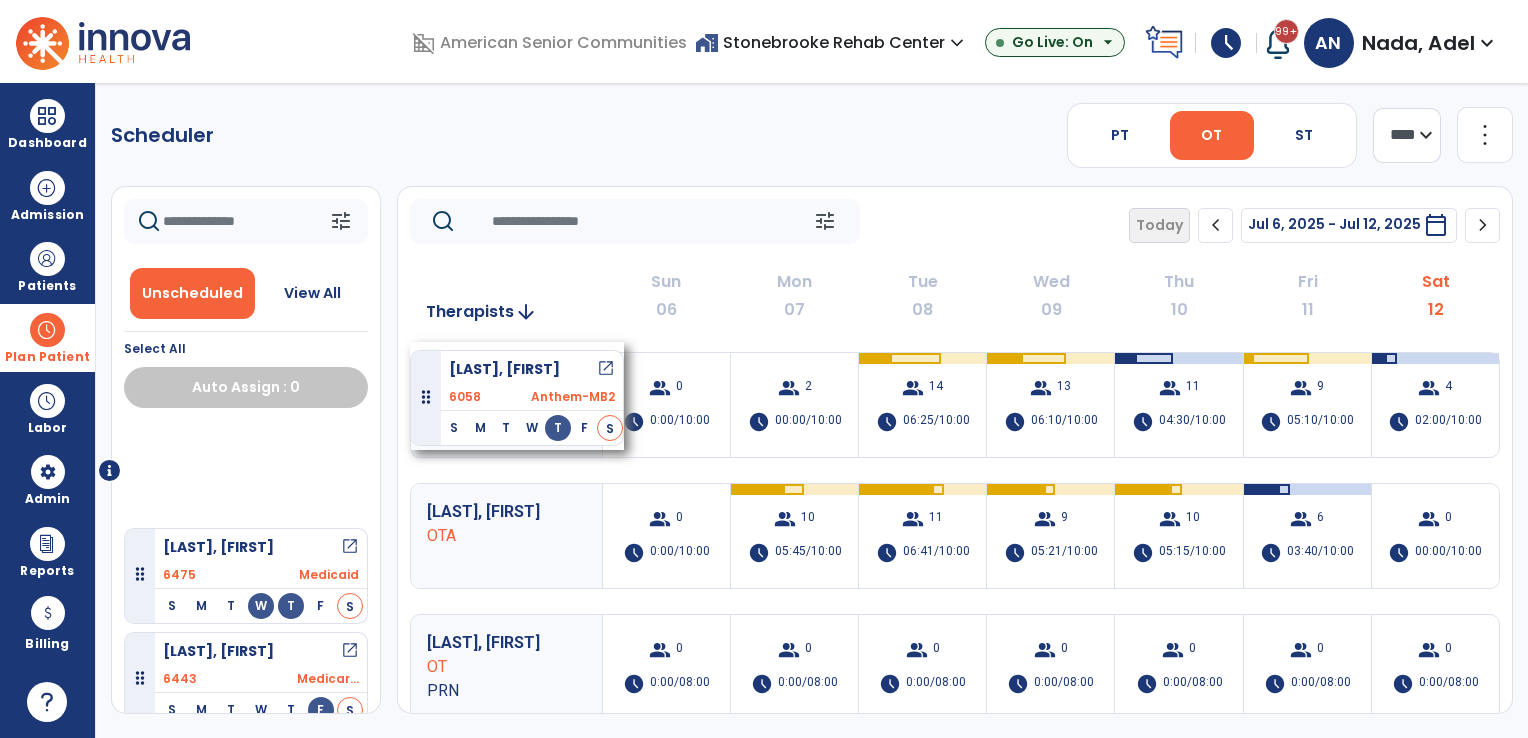 drag, startPoint x: 214, startPoint y: 466, endPoint x: 410, endPoint y: 342, distance: 231.93103 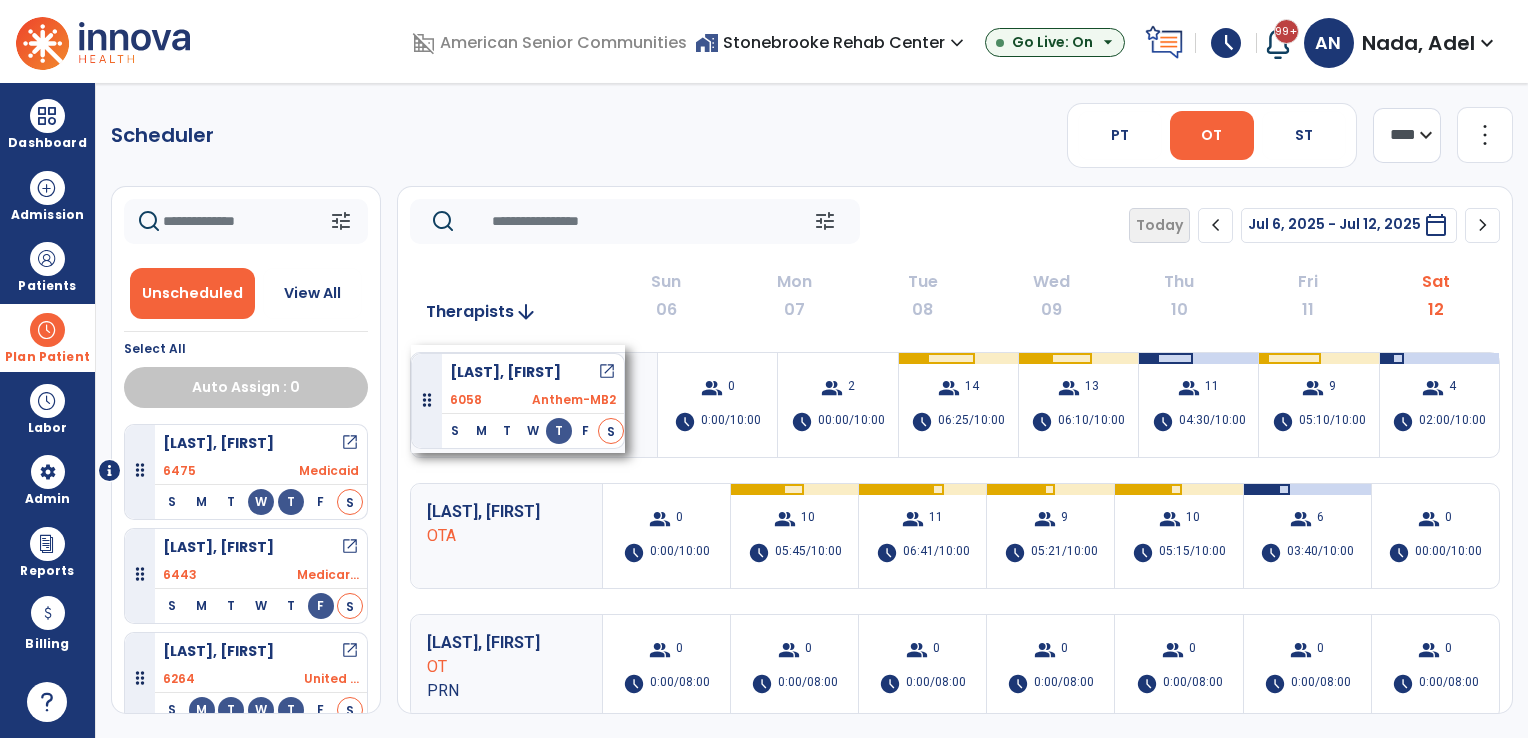 drag, startPoint x: 267, startPoint y: 465, endPoint x: 411, endPoint y: 345, distance: 187.446 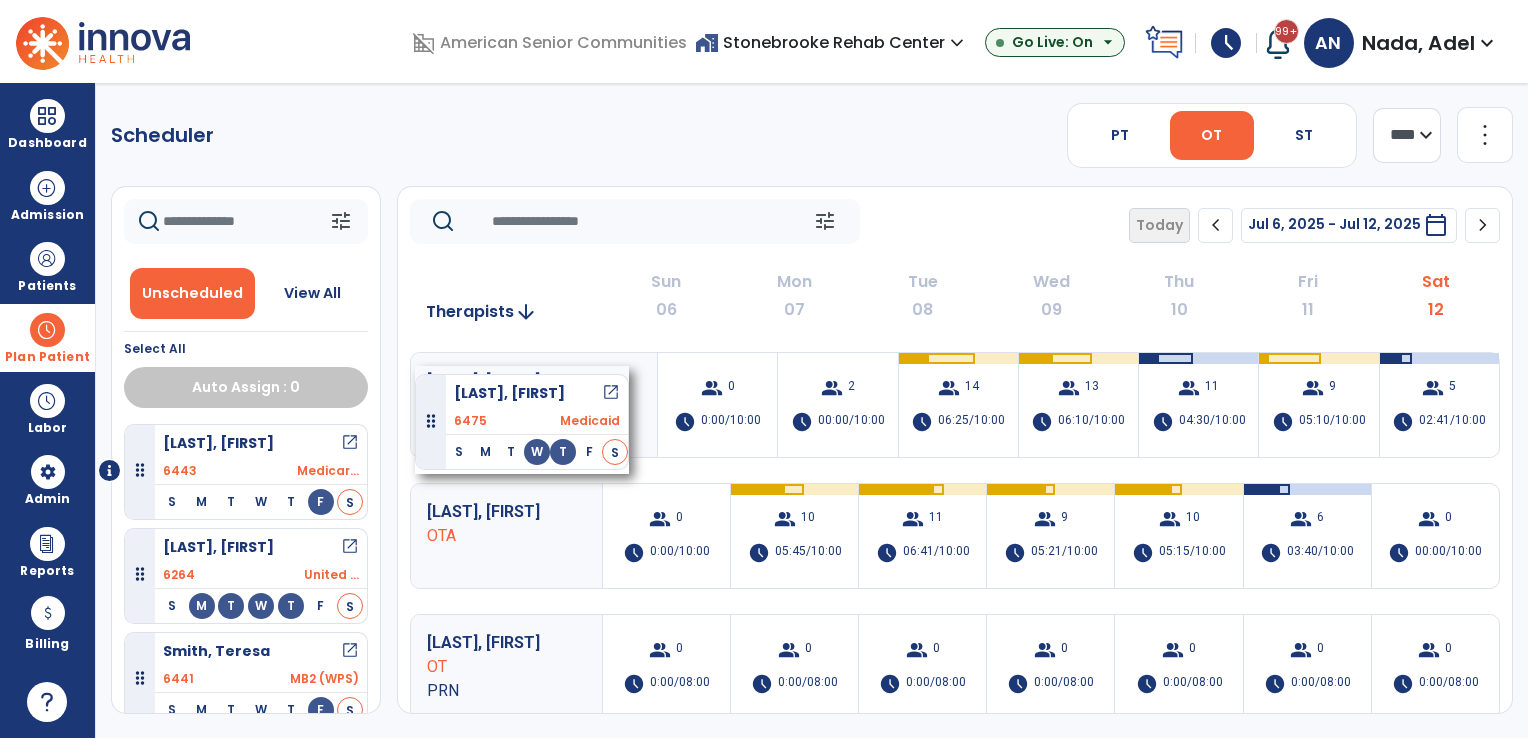 drag, startPoint x: 236, startPoint y: 474, endPoint x: 415, endPoint y: 366, distance: 209.0574 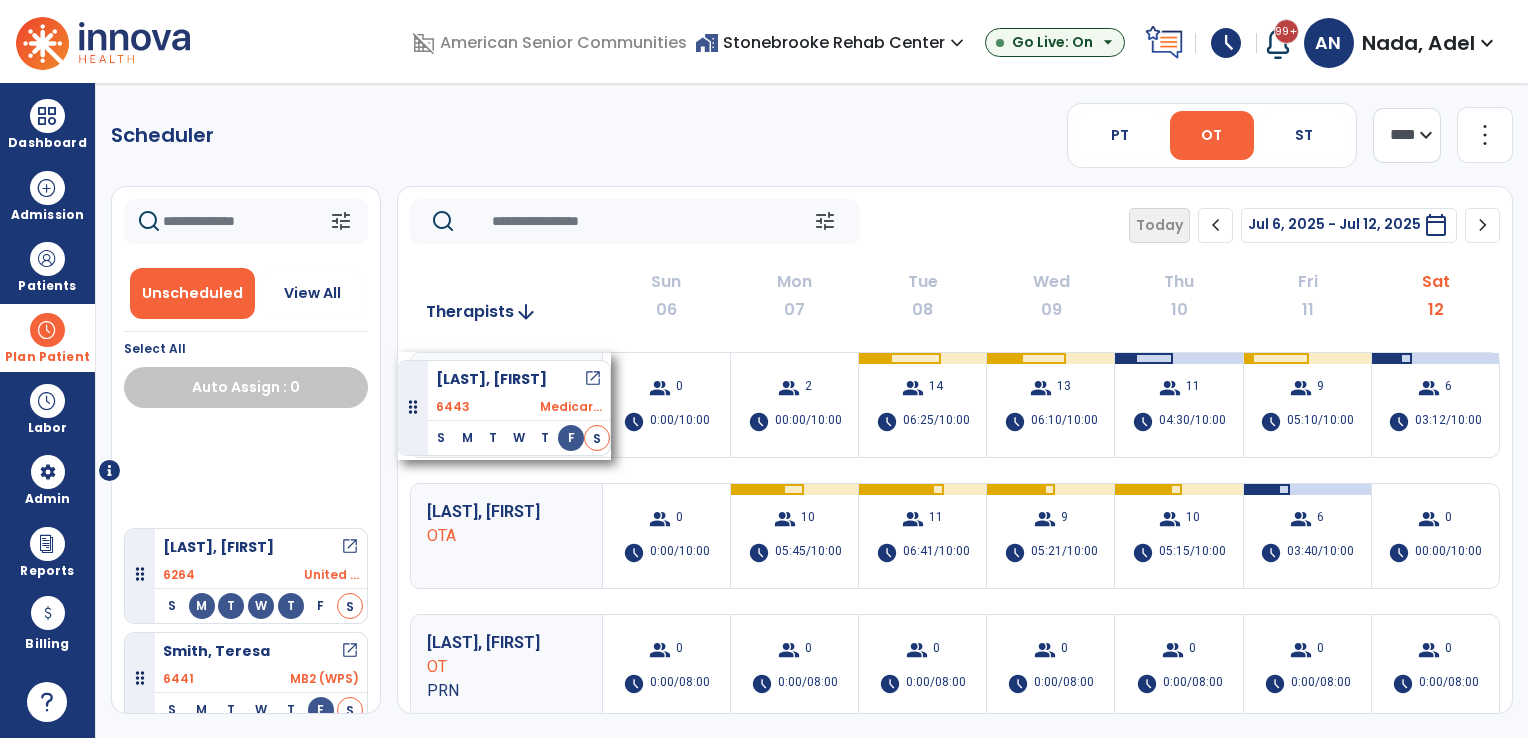 drag, startPoint x: 220, startPoint y: 490, endPoint x: 401, endPoint y: 344, distance: 232.54462 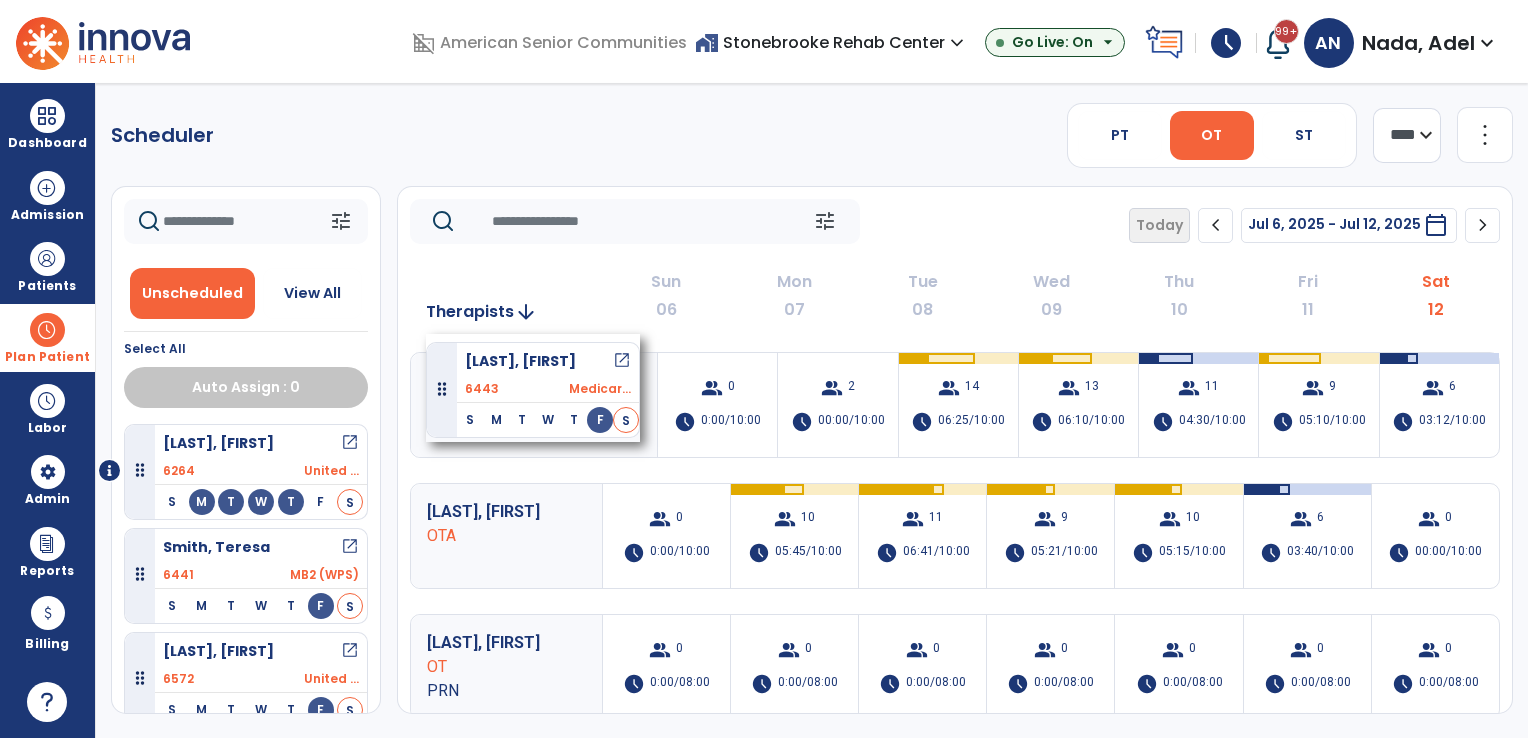 drag, startPoint x: 255, startPoint y: 466, endPoint x: 426, endPoint y: 334, distance: 216.02083 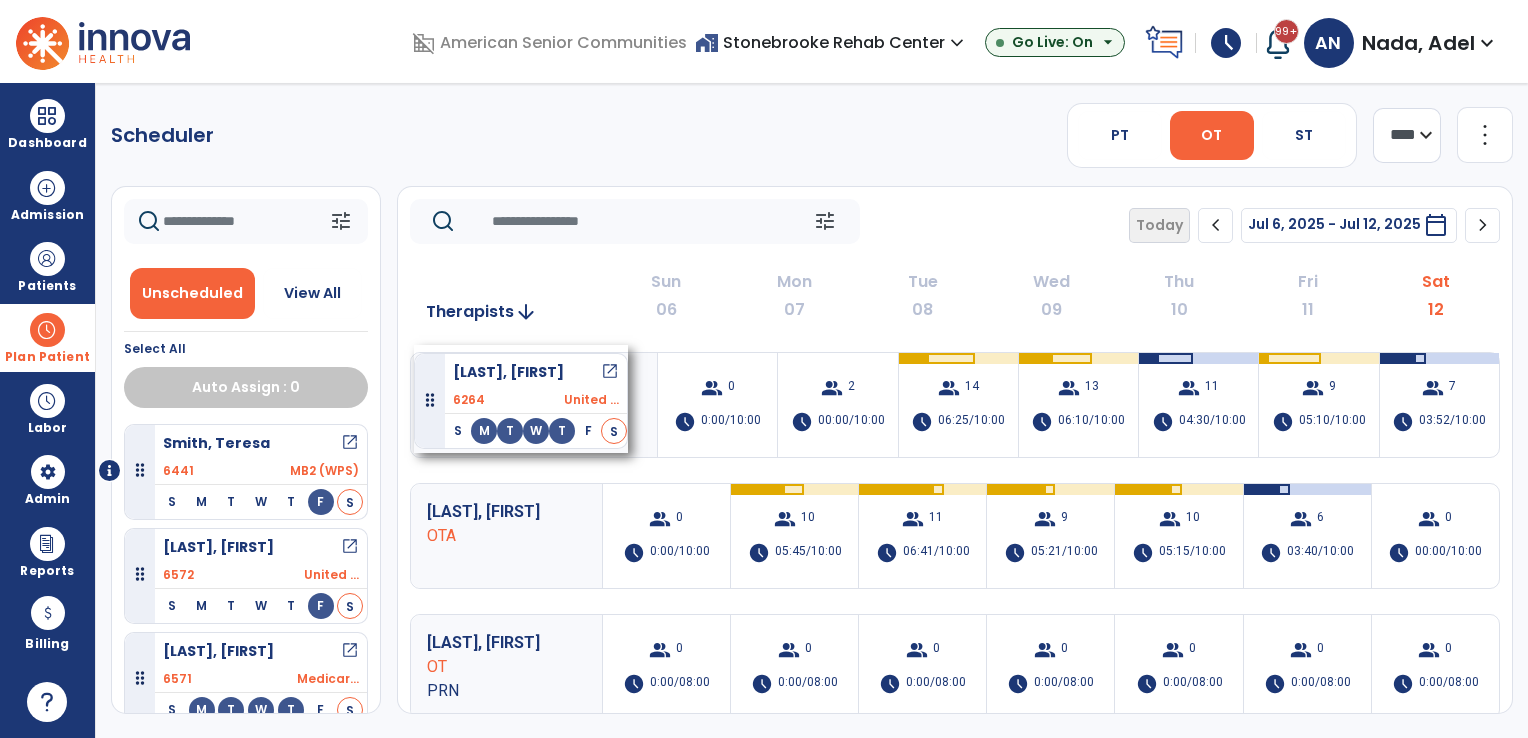 drag, startPoint x: 308, startPoint y: 467, endPoint x: 414, endPoint y: 345, distance: 161.61684 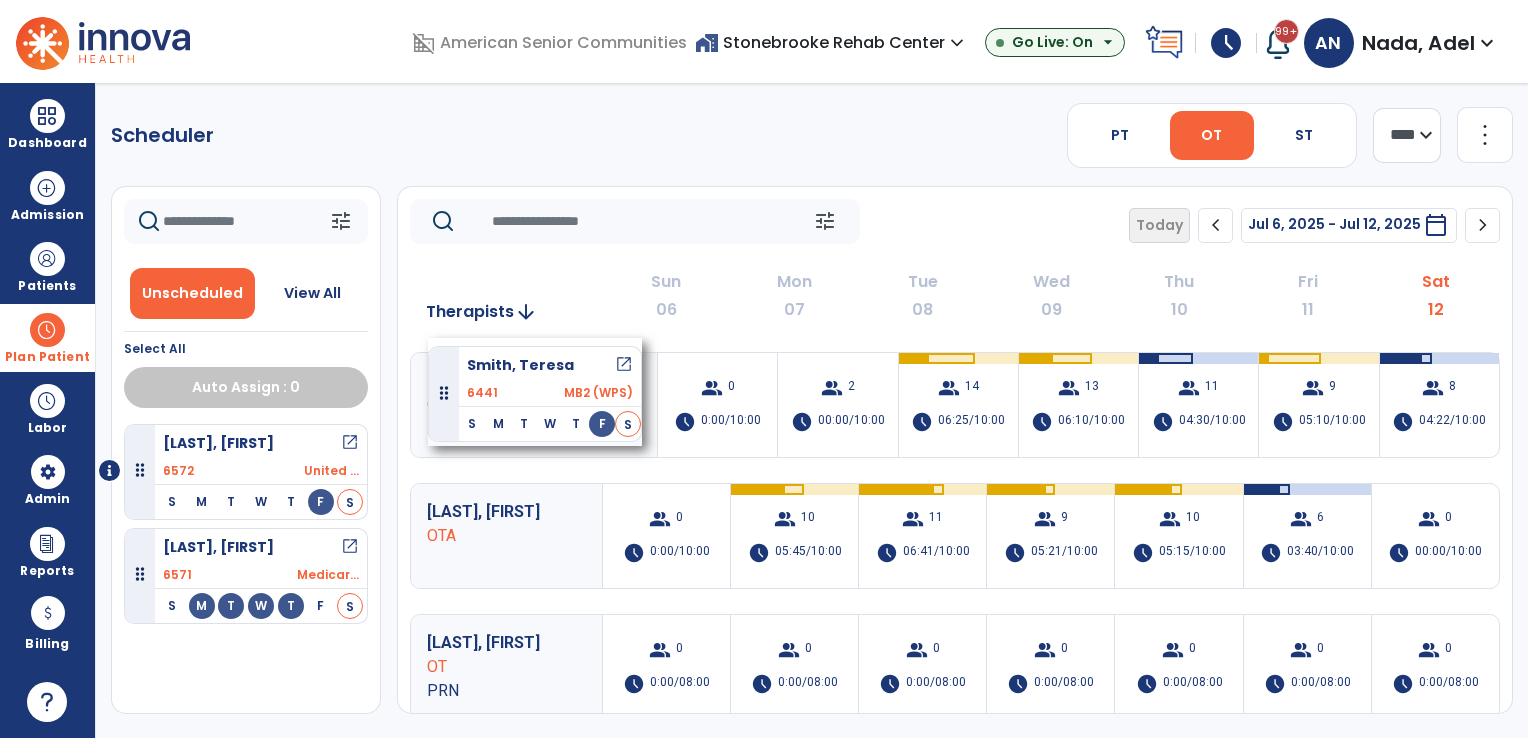 drag, startPoint x: 224, startPoint y: 474, endPoint x: 428, endPoint y: 338, distance: 245.17749 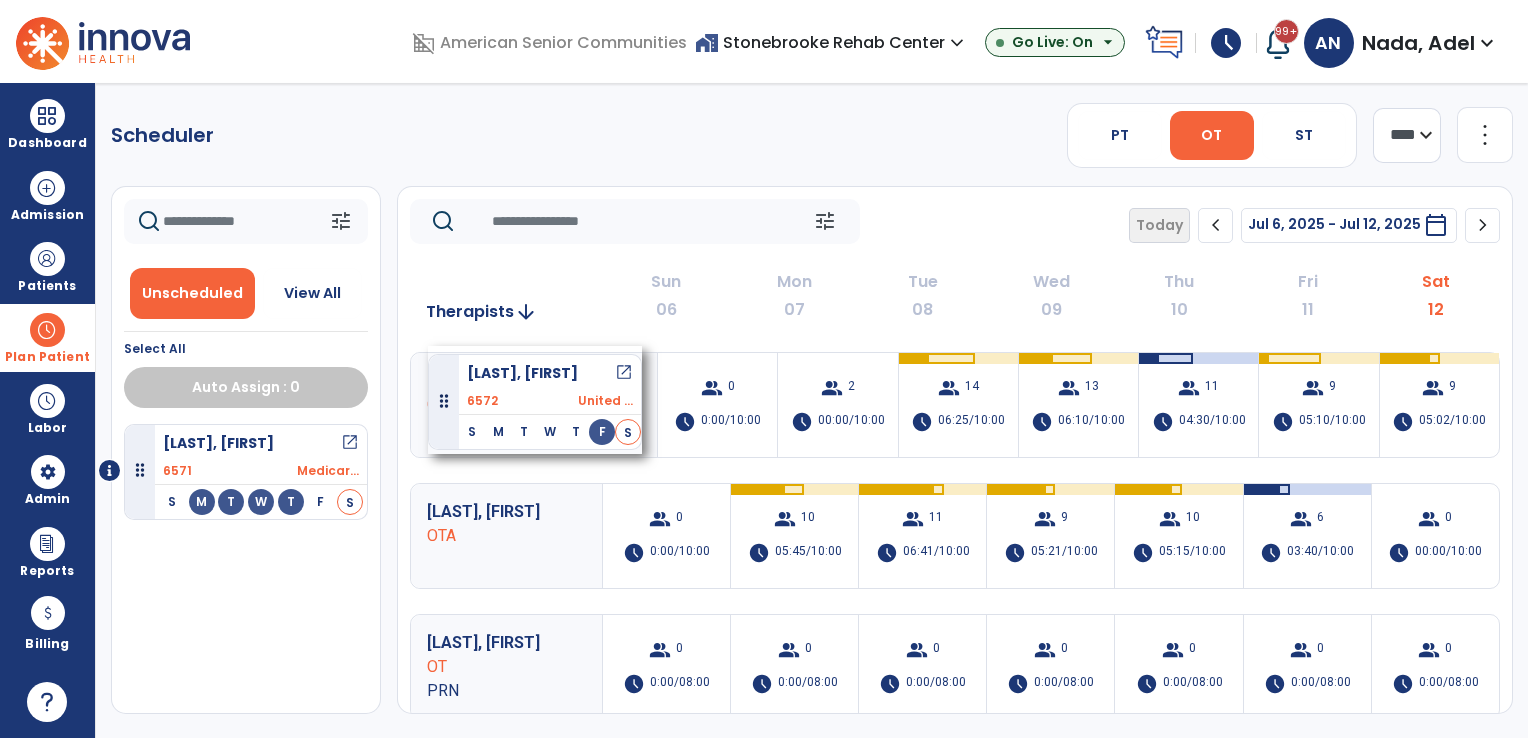 drag, startPoint x: 248, startPoint y: 487, endPoint x: 428, endPoint y: 346, distance: 228.65039 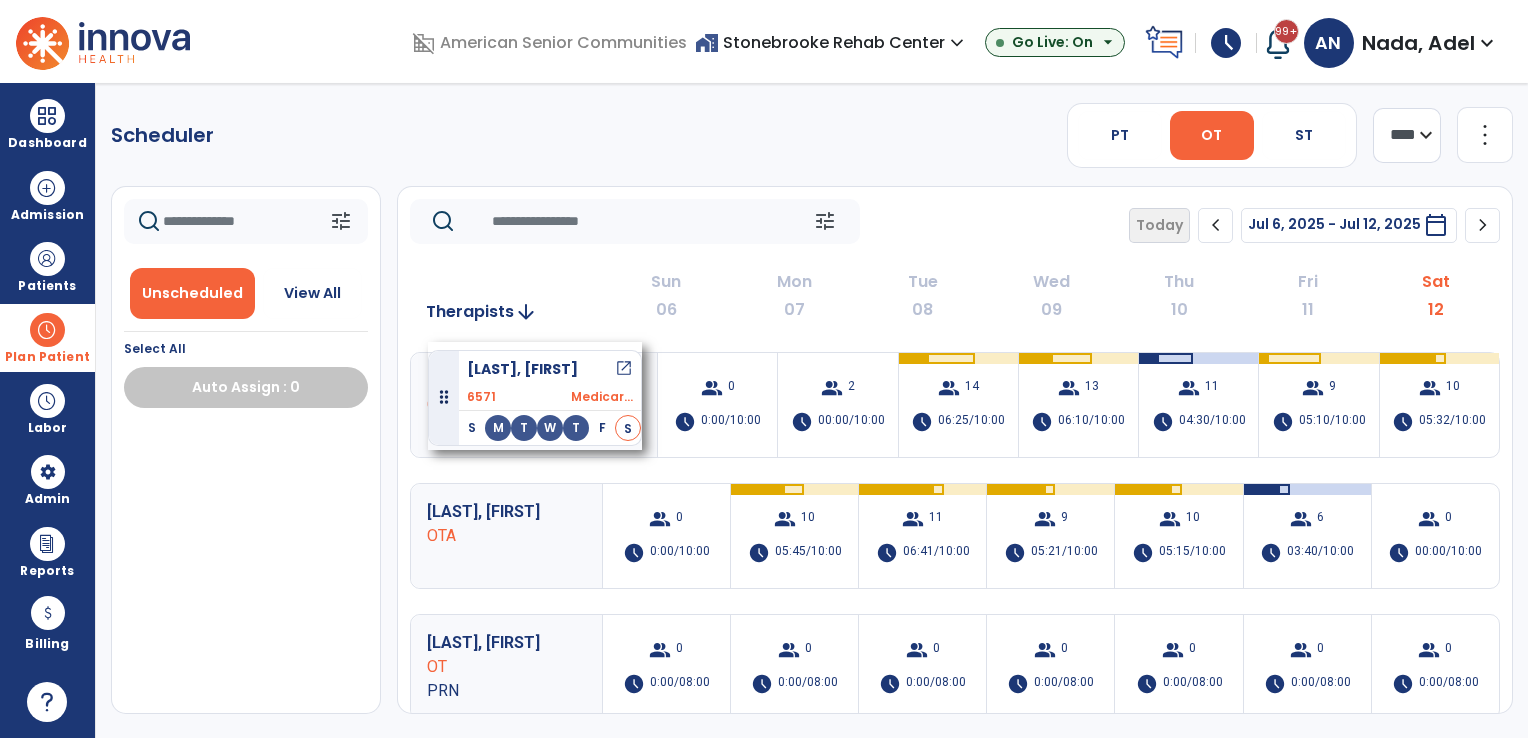 drag, startPoint x: 188, startPoint y: 467, endPoint x: 428, endPoint y: 342, distance: 270.6012 